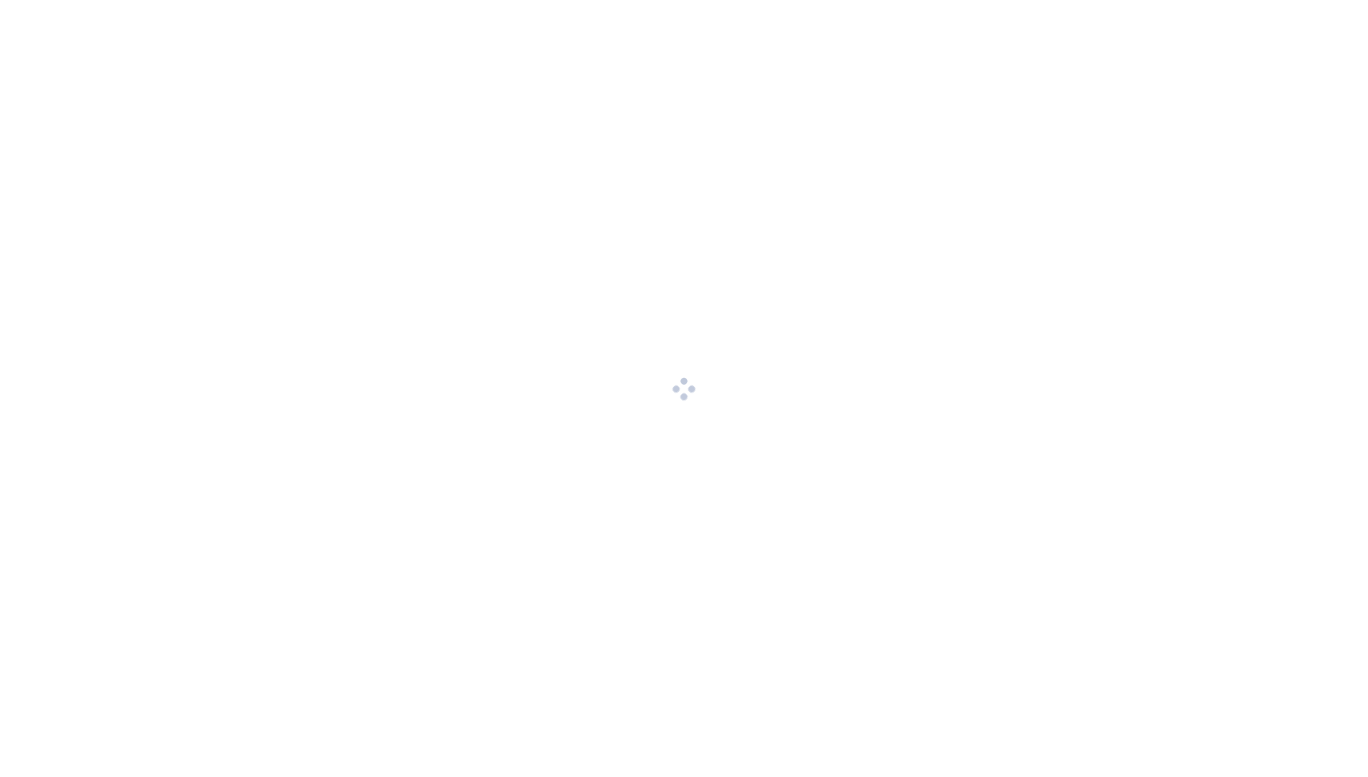 scroll, scrollTop: 0, scrollLeft: 0, axis: both 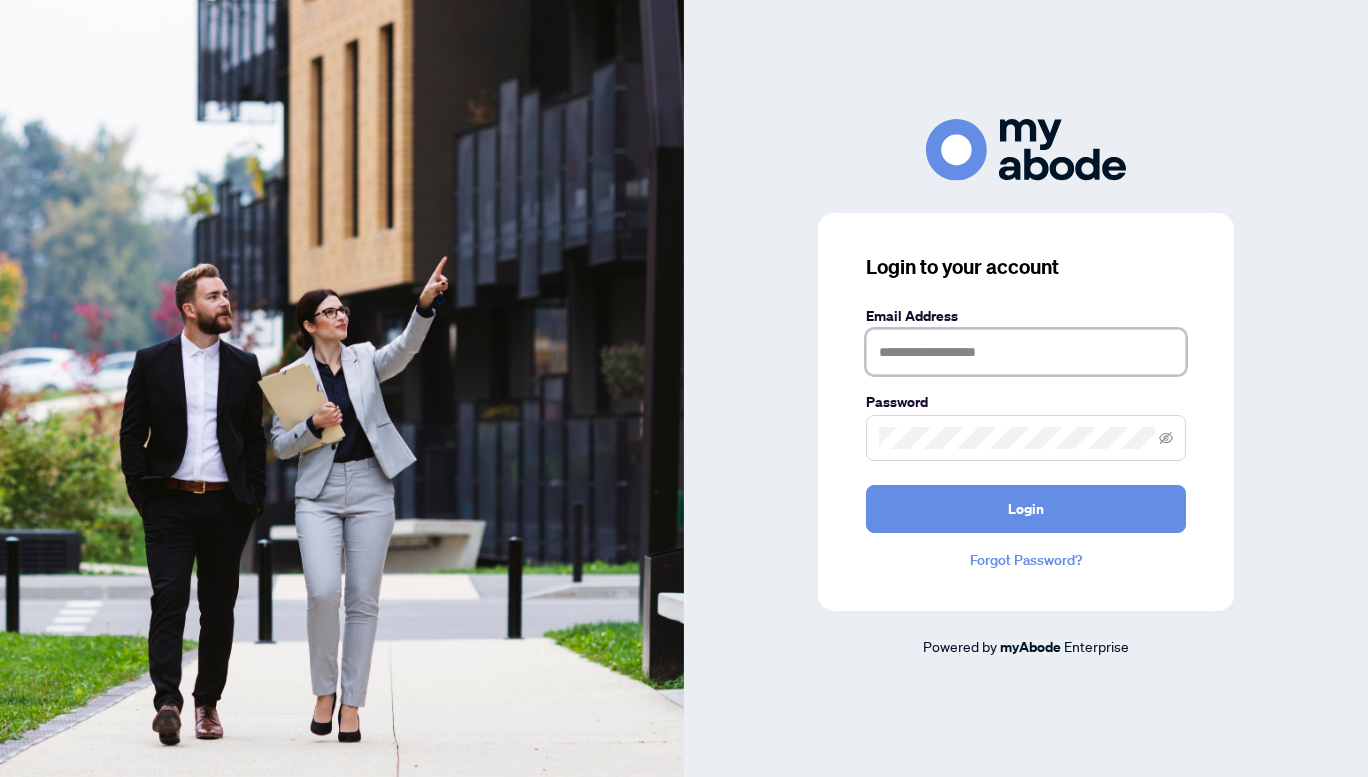 click at bounding box center [1026, 352] 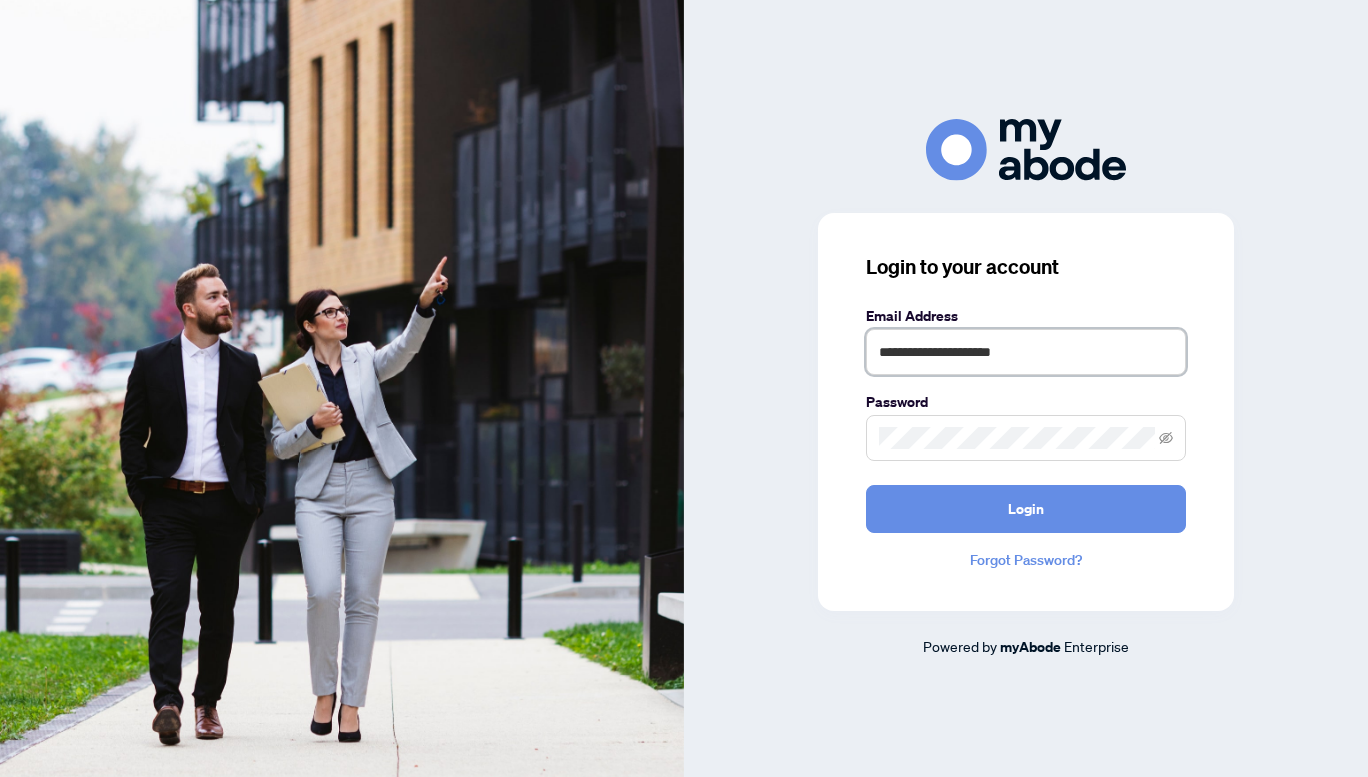 type on "**********" 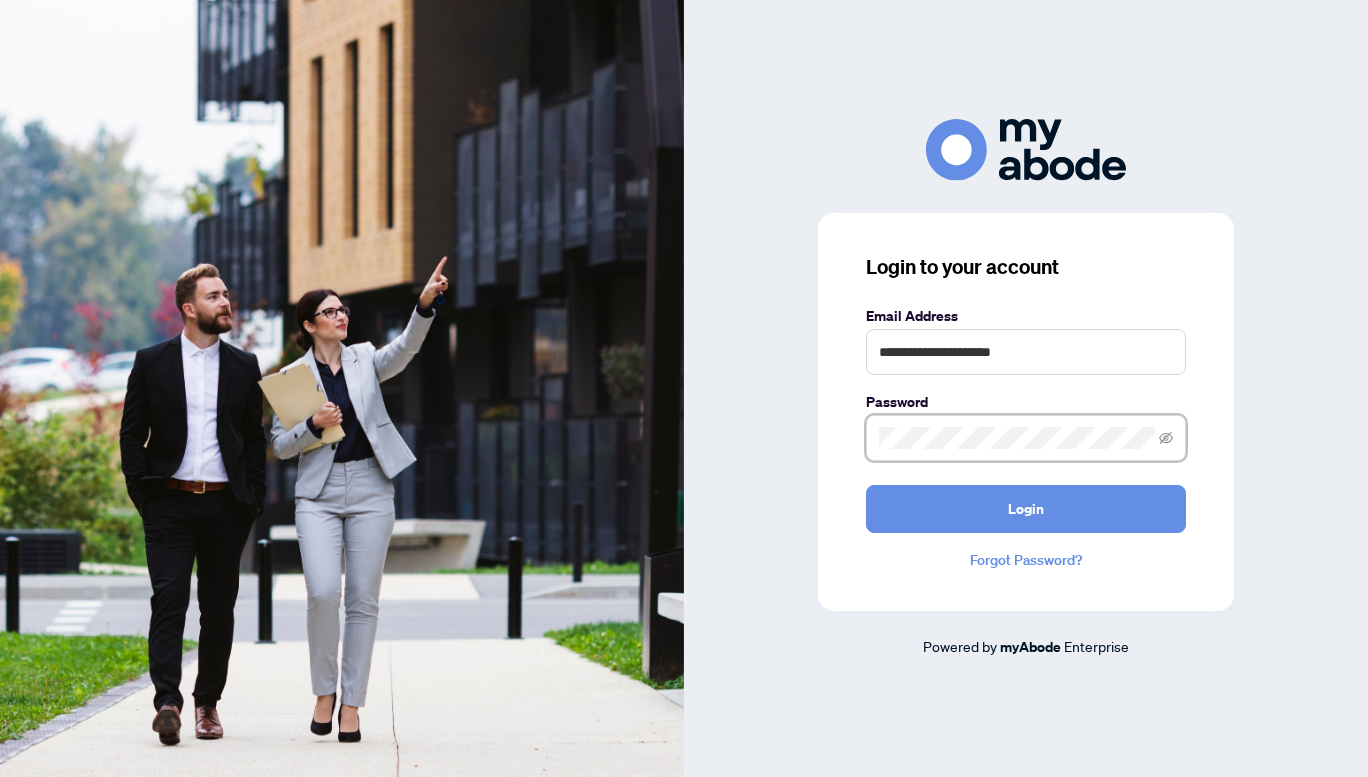click on "Login" at bounding box center (1026, 509) 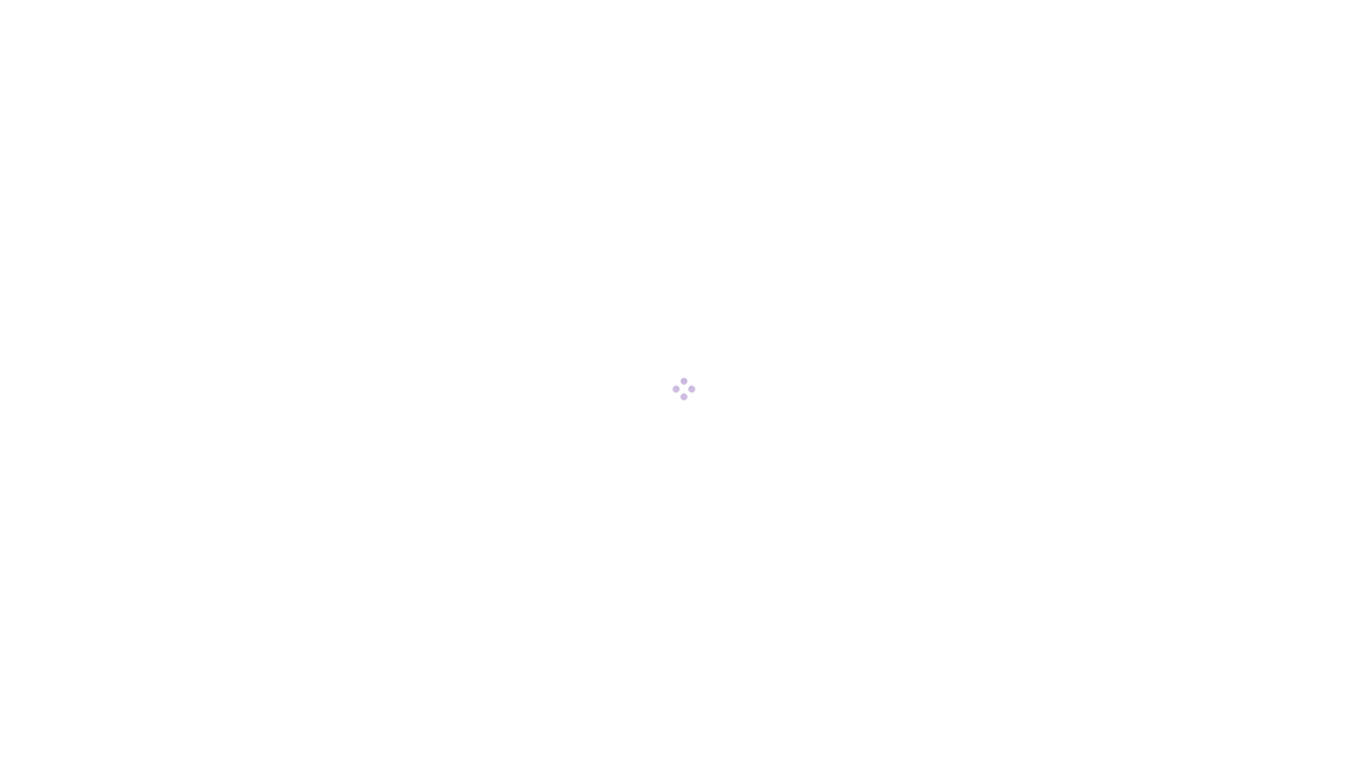 scroll, scrollTop: 0, scrollLeft: 0, axis: both 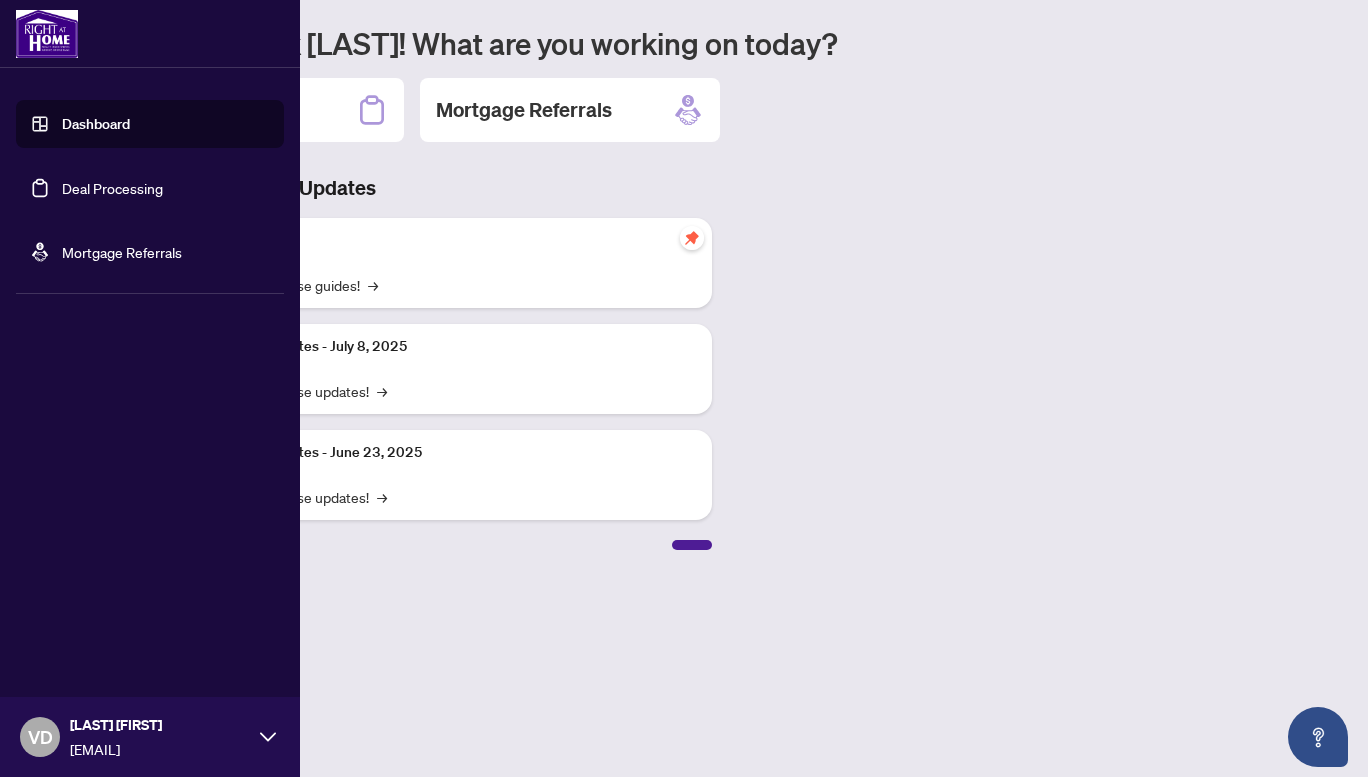 click on "[LAST] [FIRST] [EMAIL]" at bounding box center (150, 737) 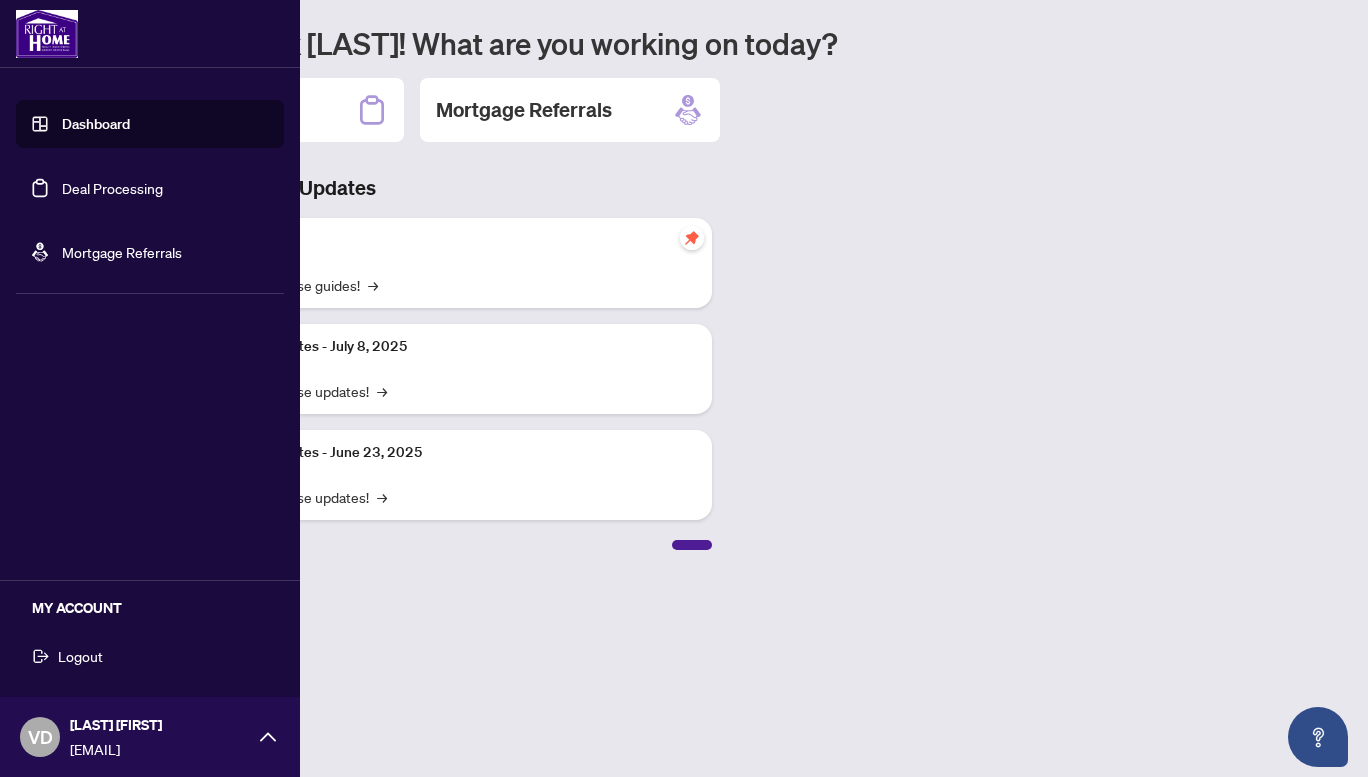 click on "MY ACCOUNT" at bounding box center [158, 608] 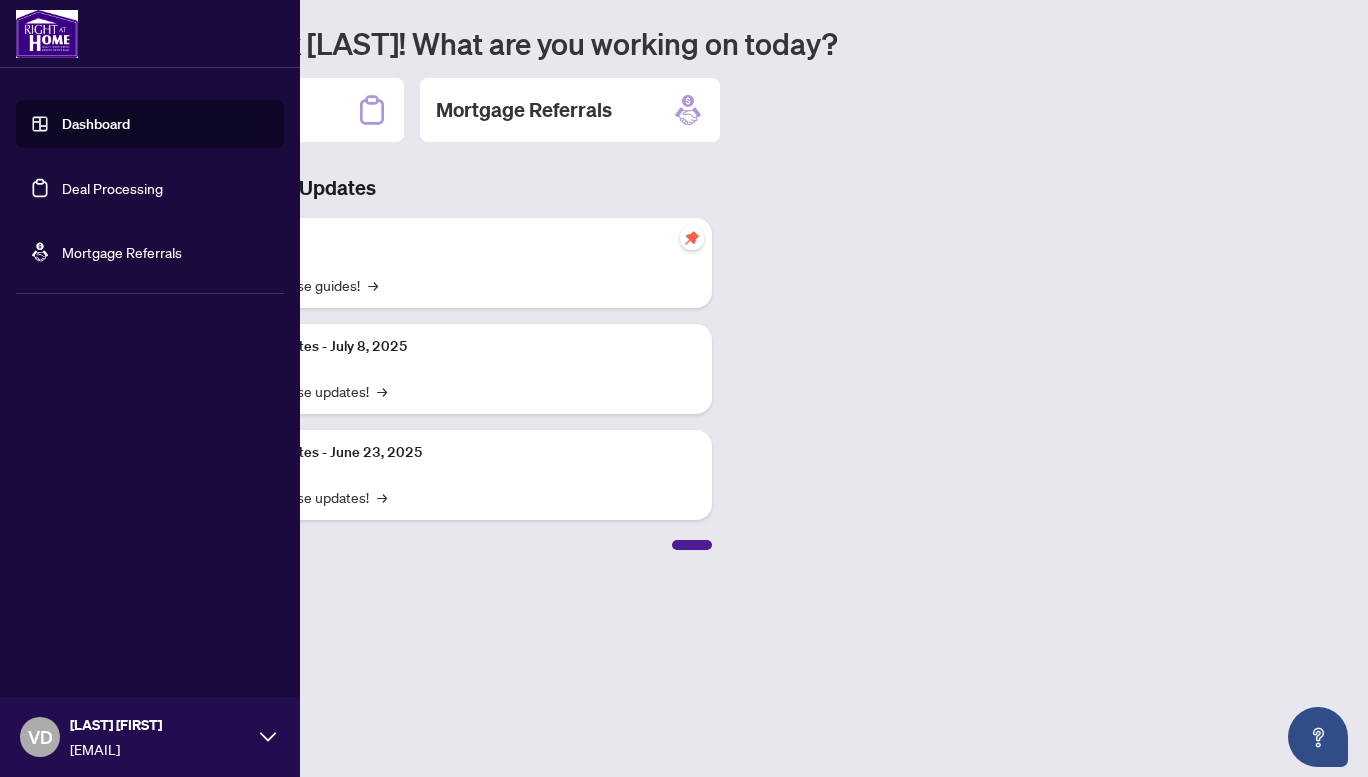 click on "Dashboard" at bounding box center [96, 124] 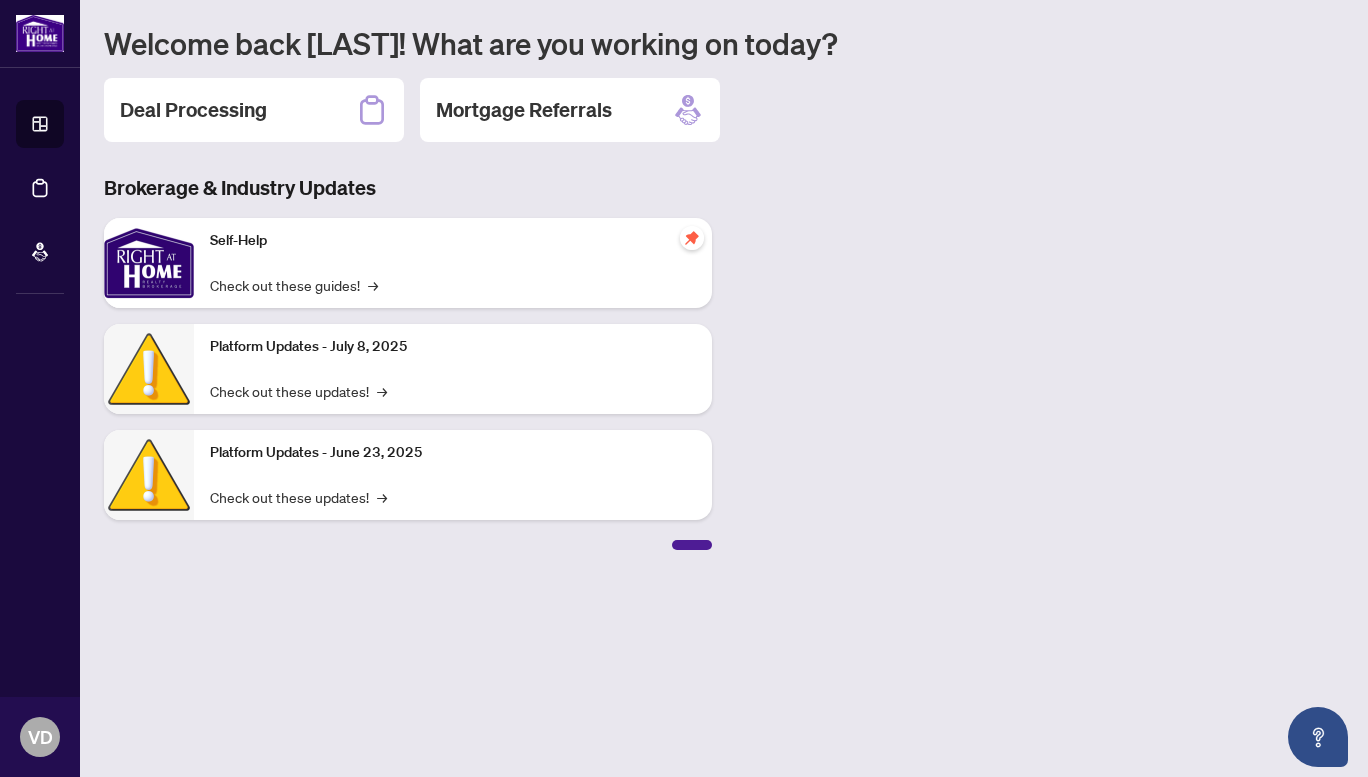 click at bounding box center (692, 545) 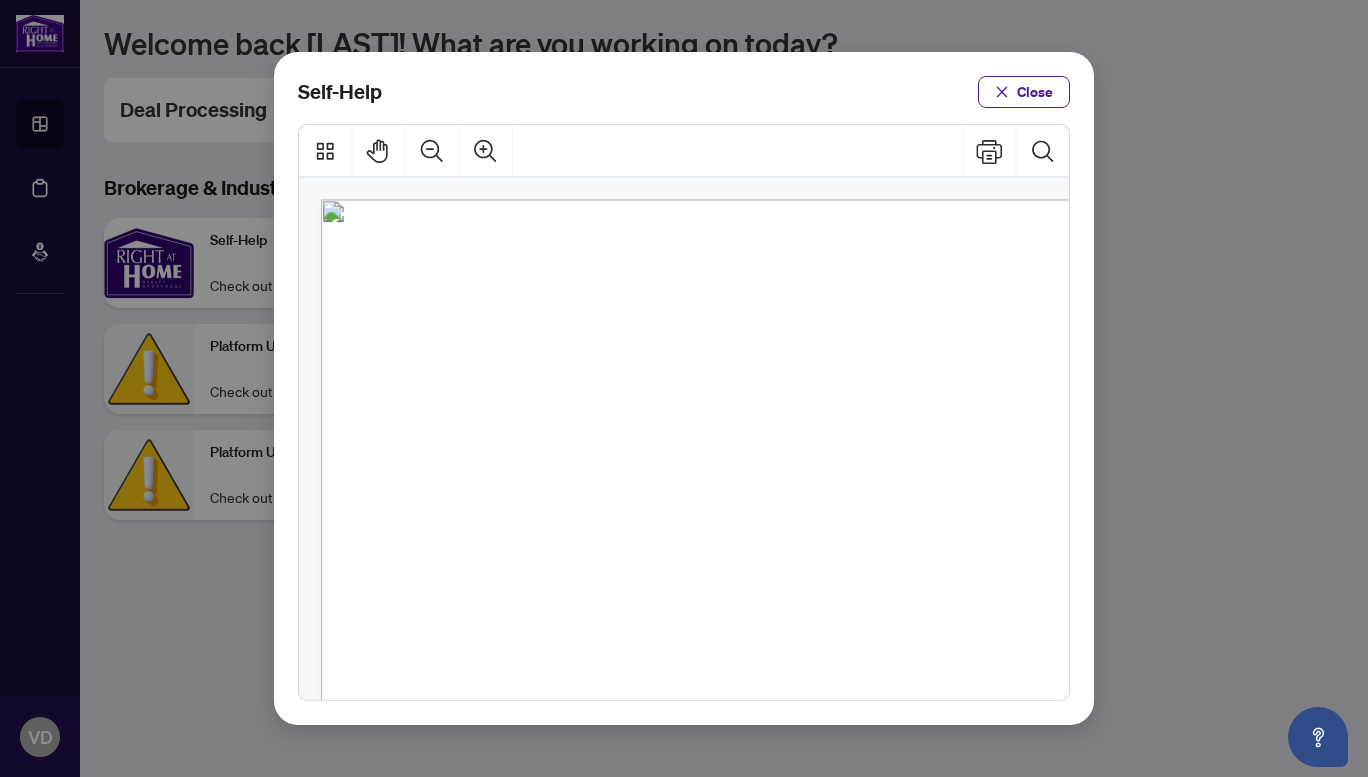 click on "PDF" at bounding box center [710, 468] 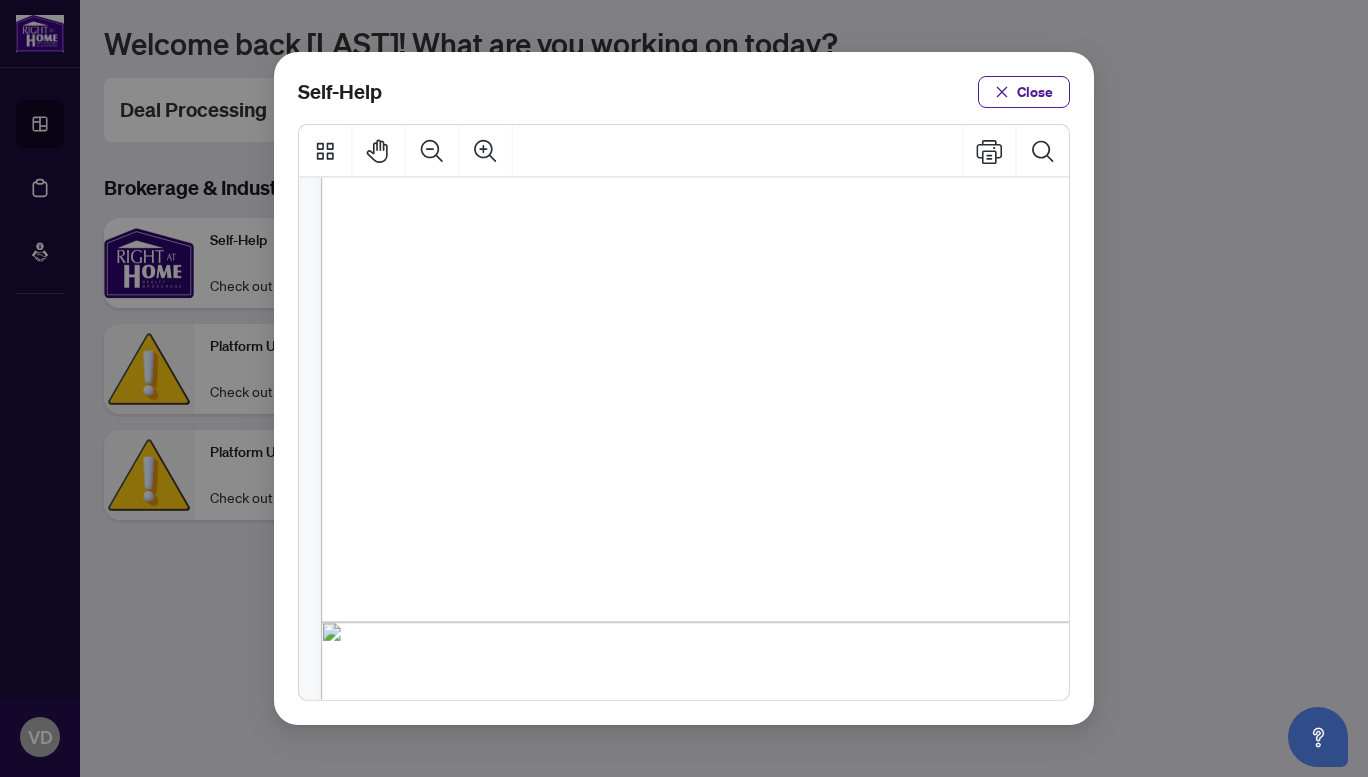 scroll, scrollTop: 380, scrollLeft: 0, axis: vertical 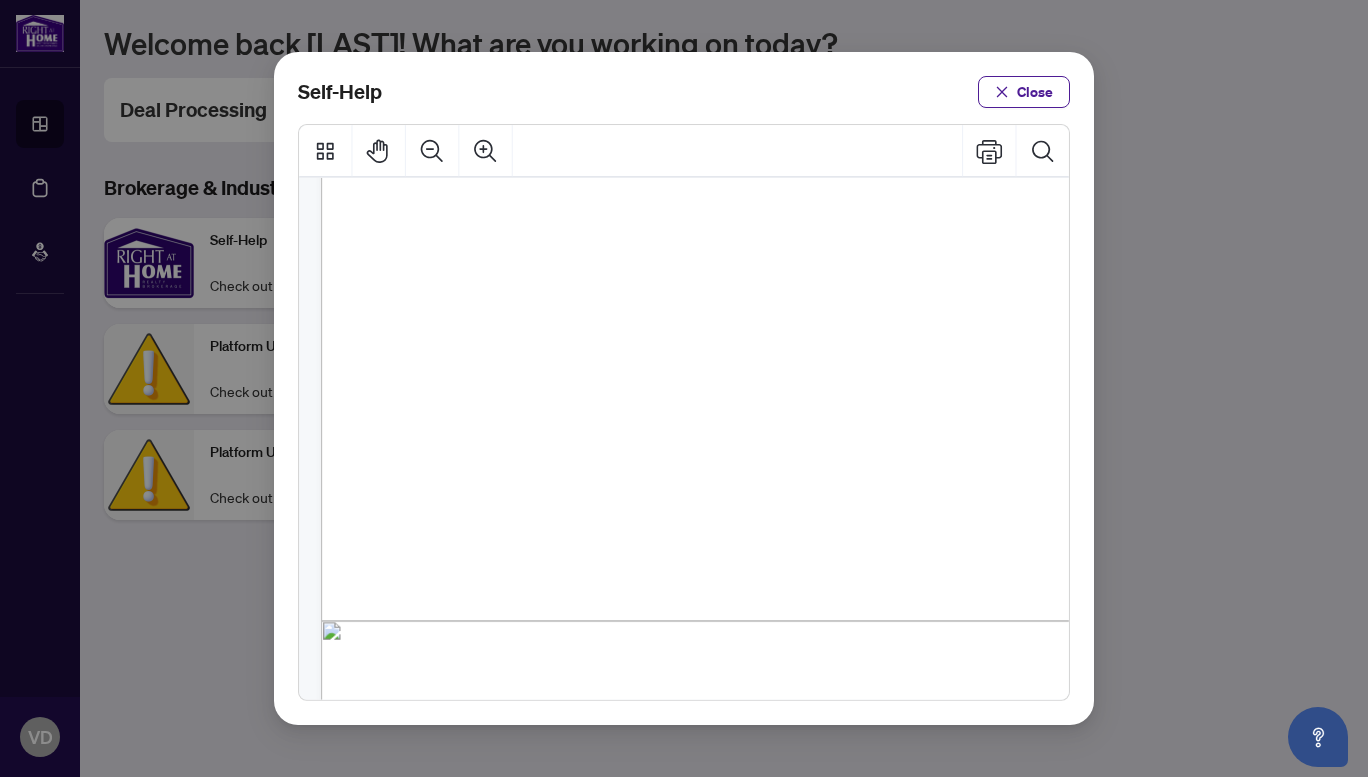 click on "PDF" at bounding box center [758, 401] 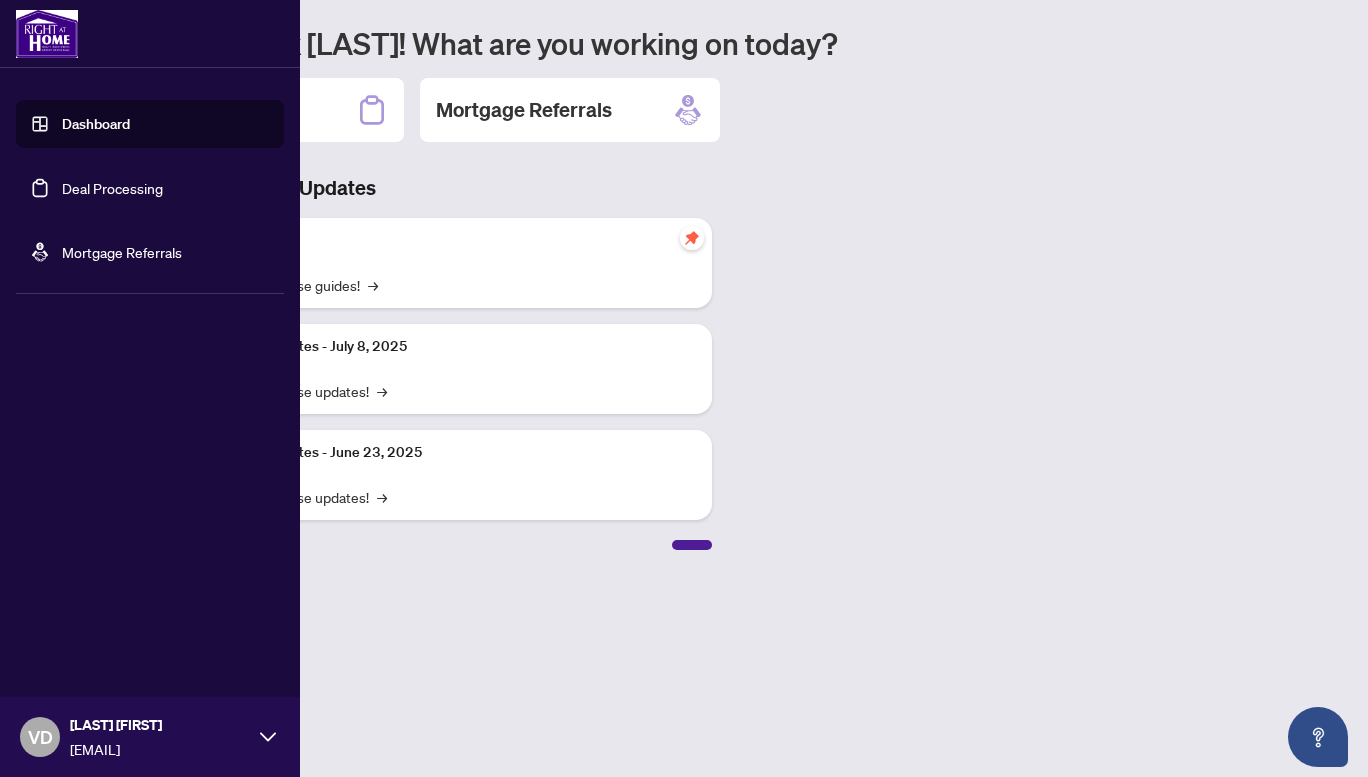 click on "Deal Processing" at bounding box center (112, 188) 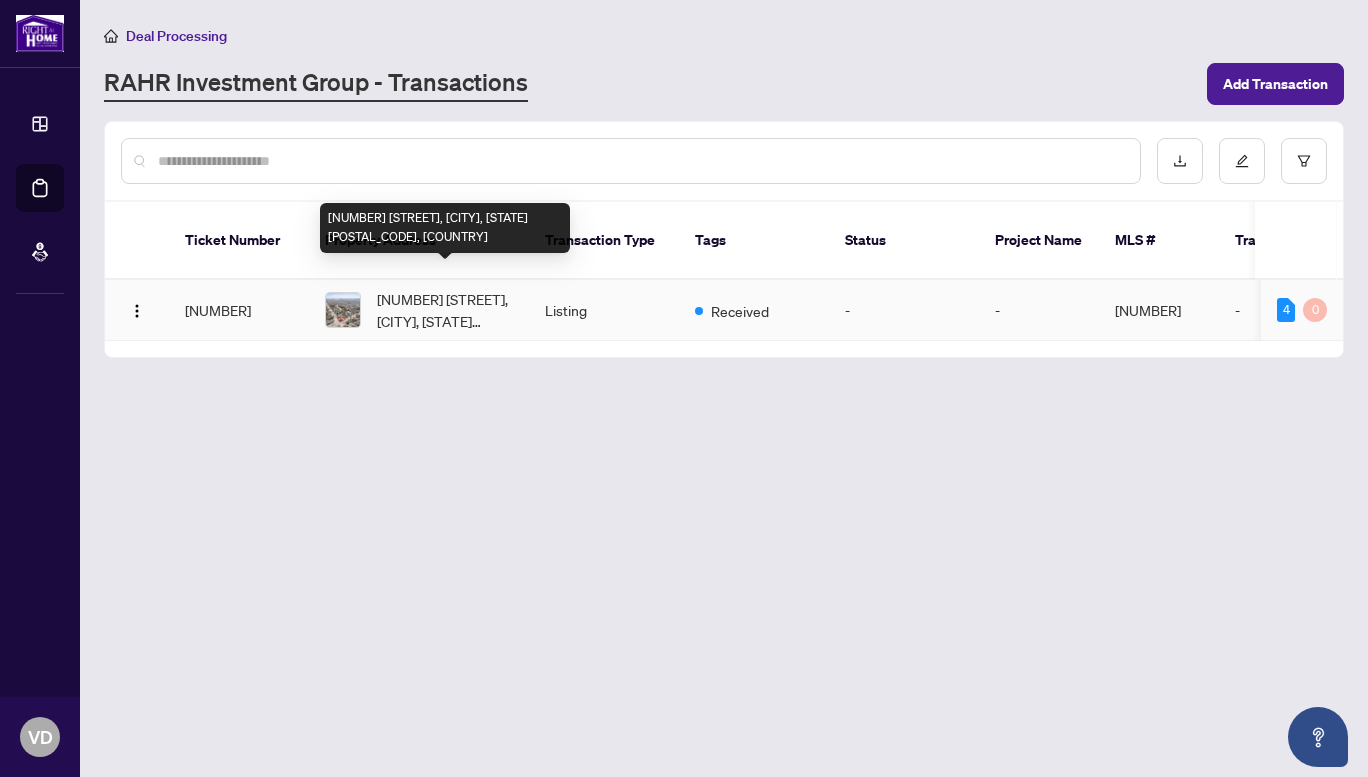 click on "[NUMBER] [STREET], [CITY], [STATE] [POSTAL_CODE], [COUNTRY]" at bounding box center [445, 310] 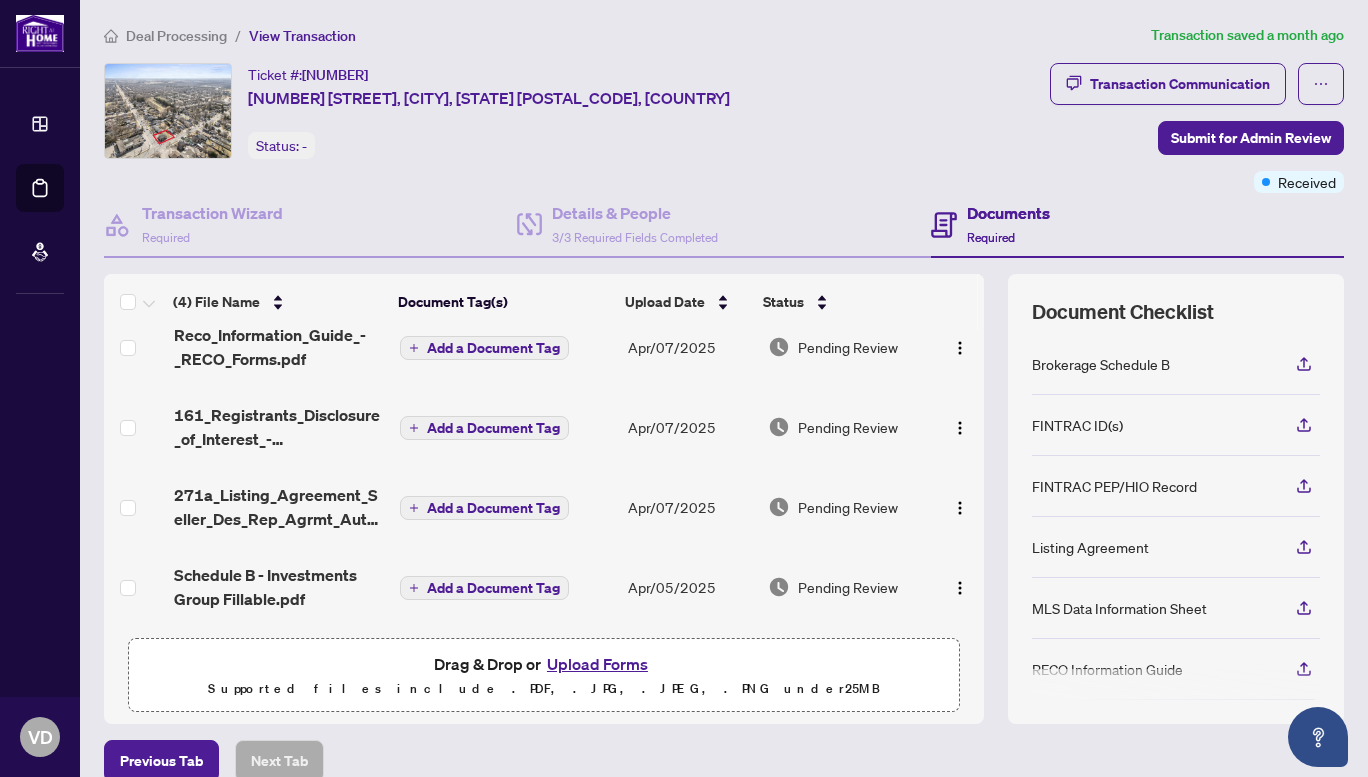 scroll, scrollTop: 0, scrollLeft: 0, axis: both 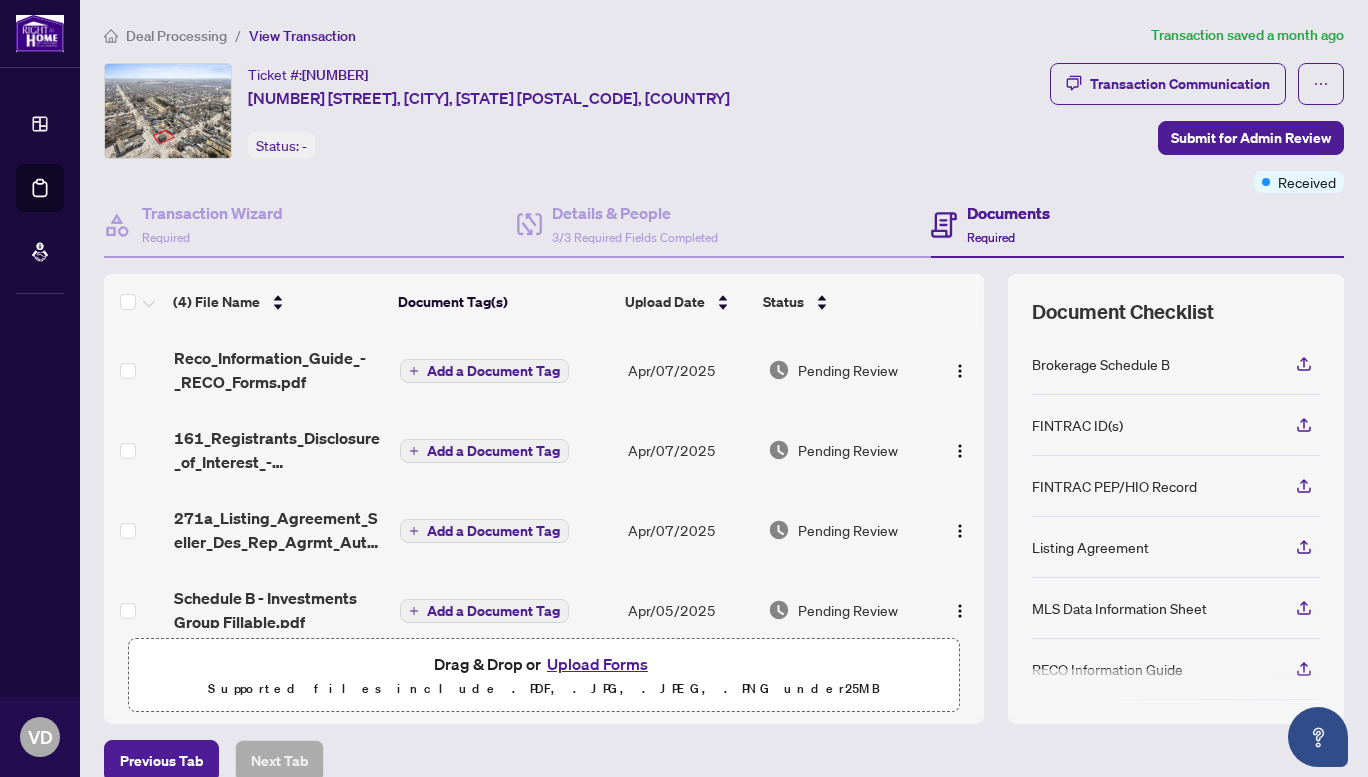 click on "Documents" at bounding box center [1008, 213] 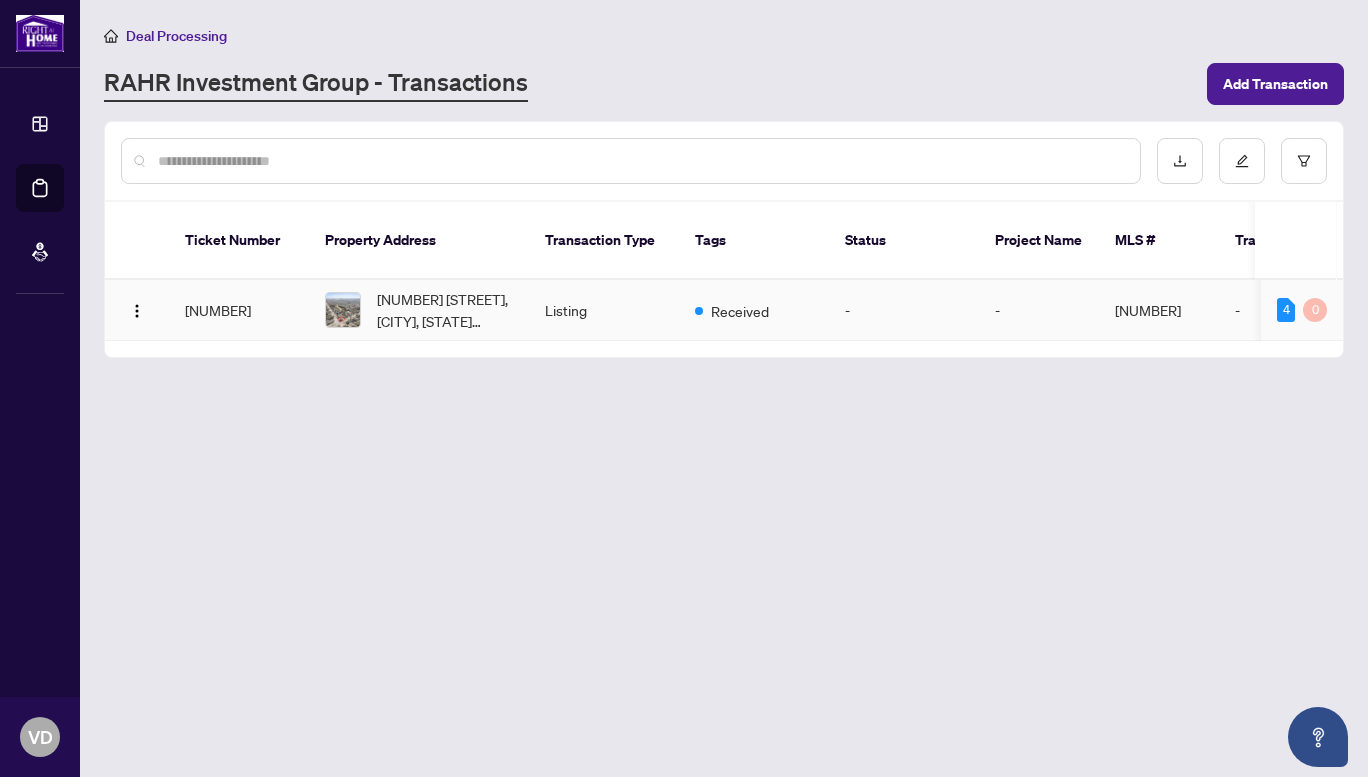 drag, startPoint x: 1190, startPoint y: 282, endPoint x: 1110, endPoint y: 289, distance: 80.305664 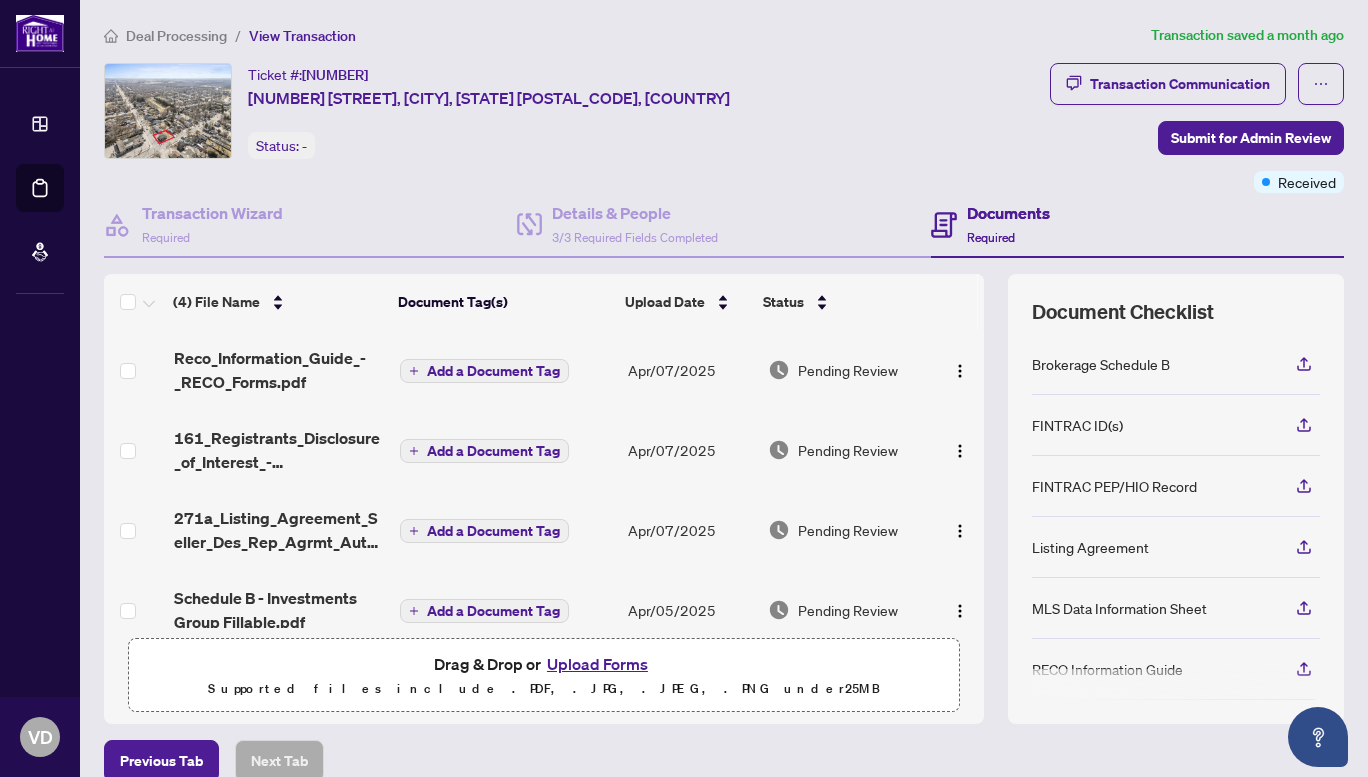 click 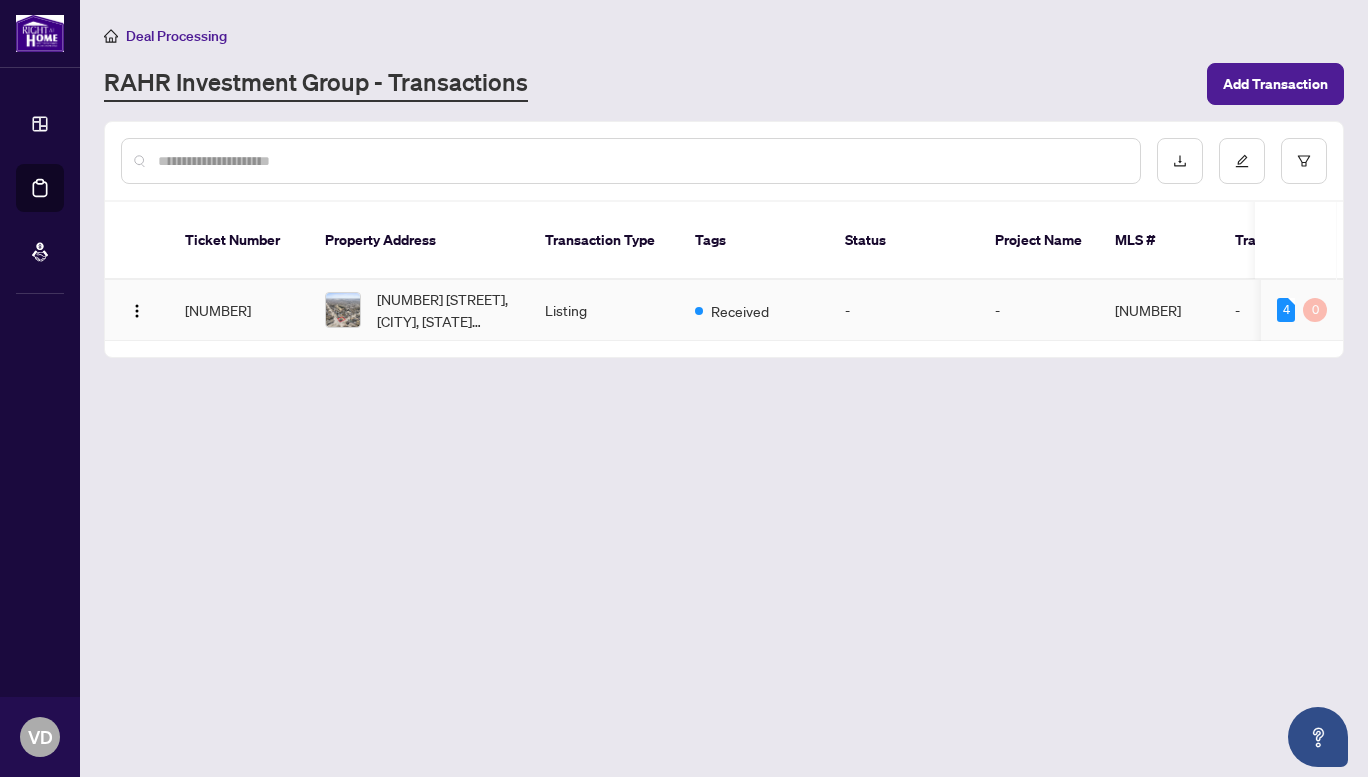 click on "-" at bounding box center (1039, 310) 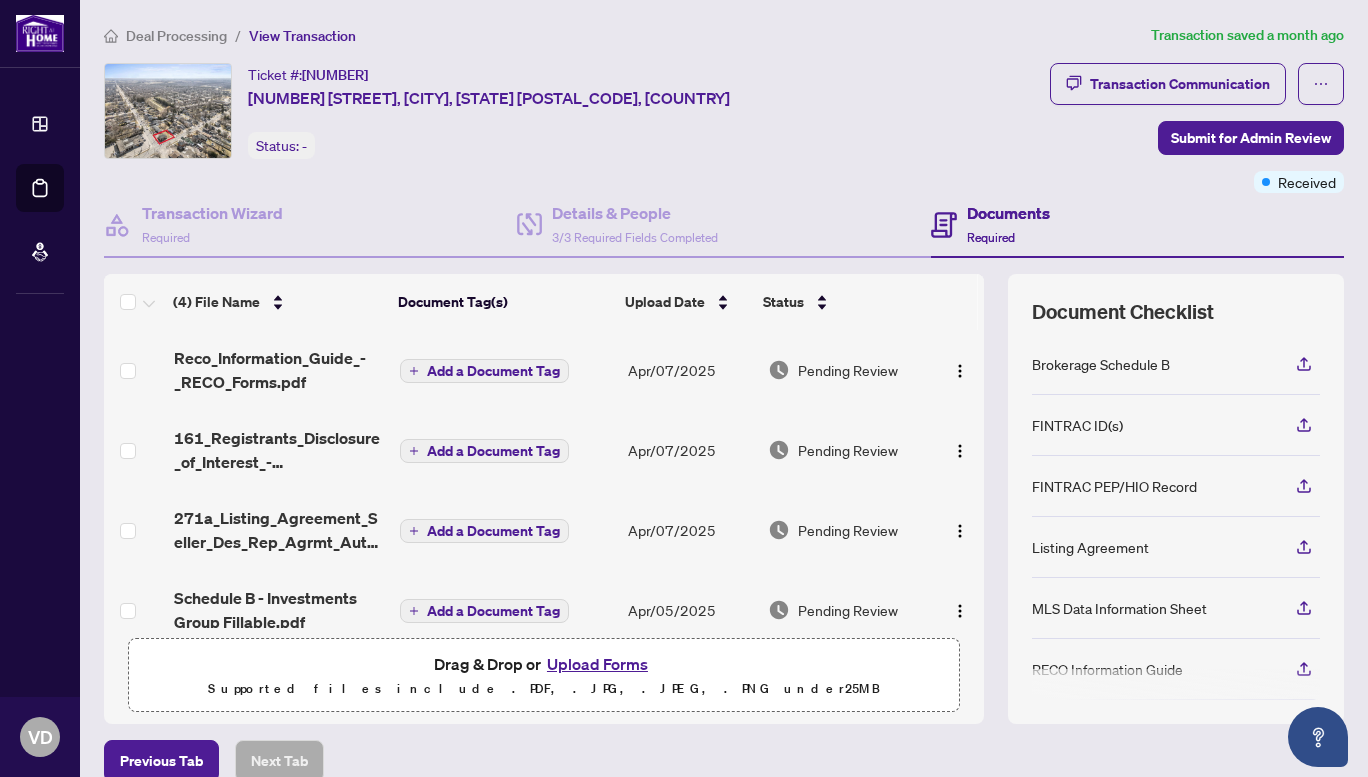 click on "Documents" at bounding box center (1008, 213) 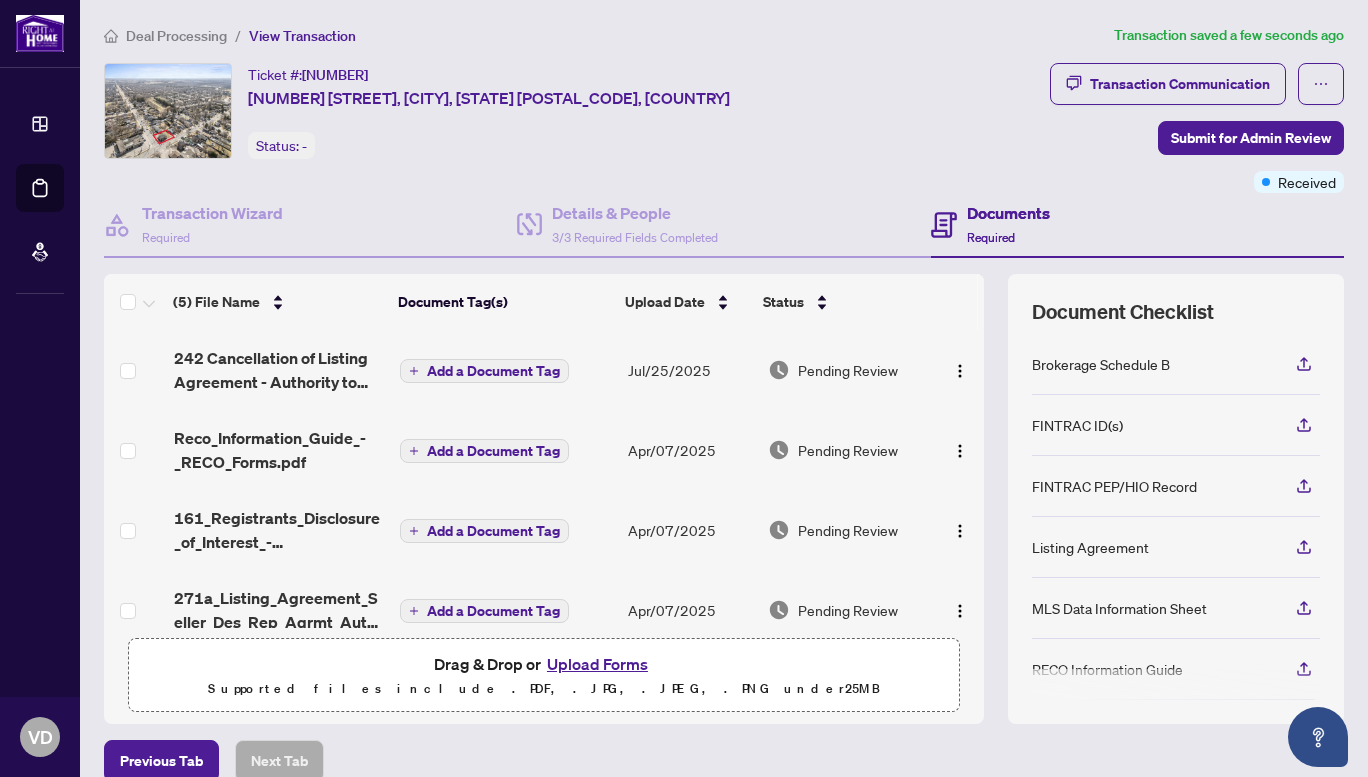 scroll, scrollTop: 109, scrollLeft: 0, axis: vertical 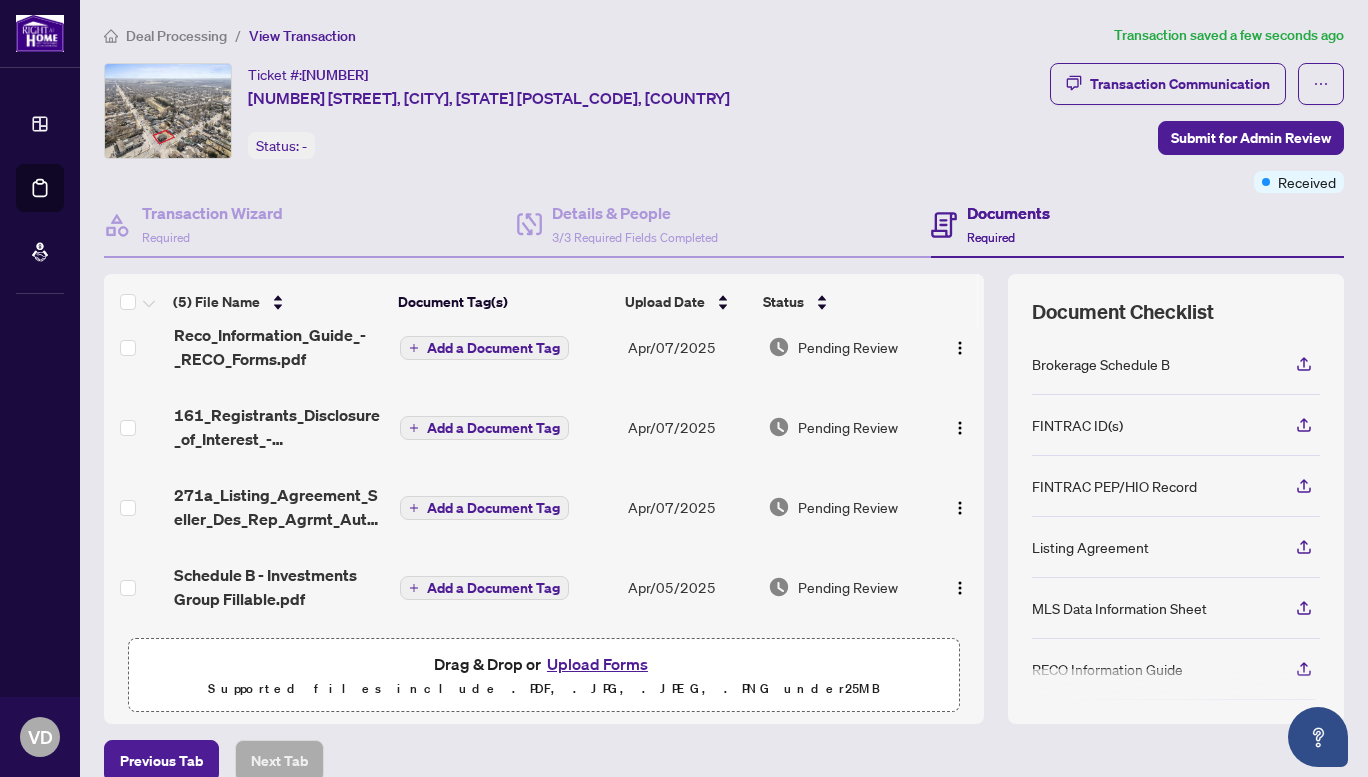 click on "Submit for Admin Review" at bounding box center (1251, 138) 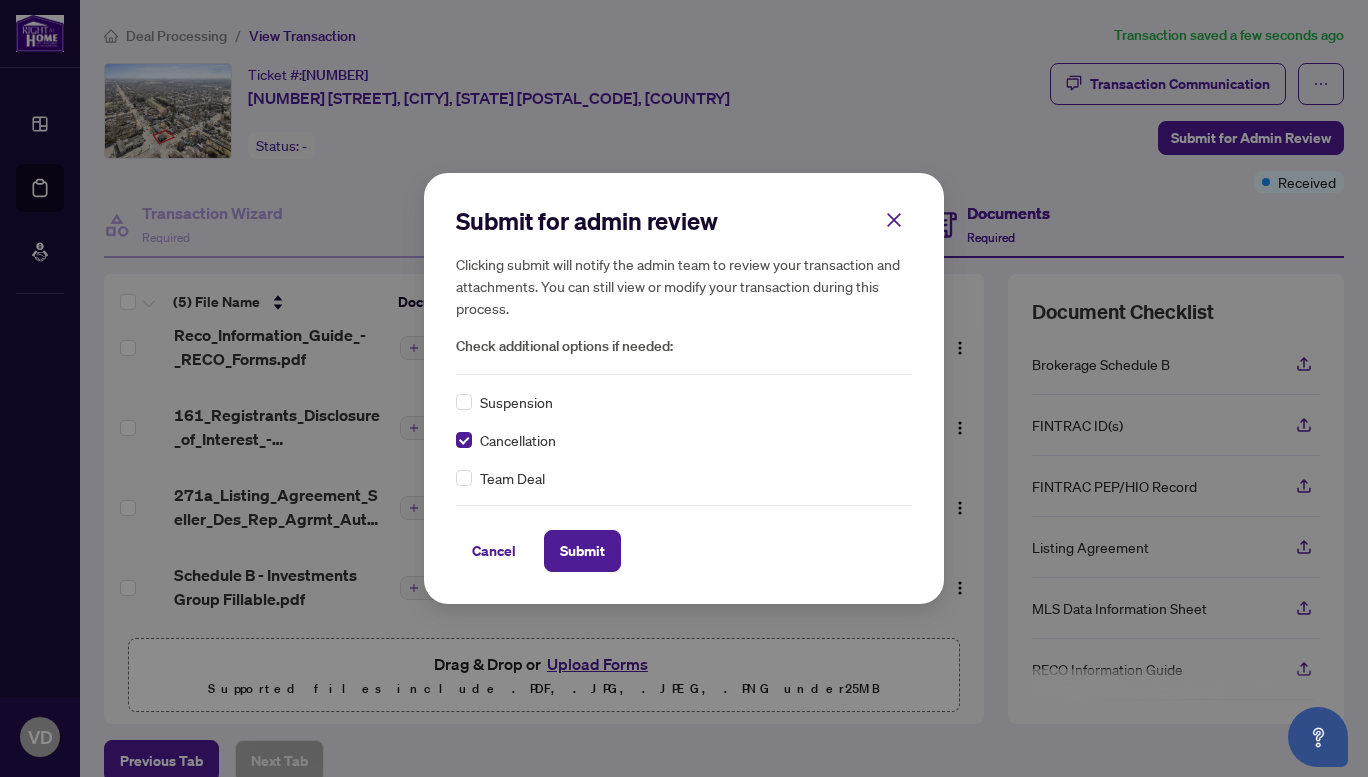 click on "Submit" at bounding box center [582, 551] 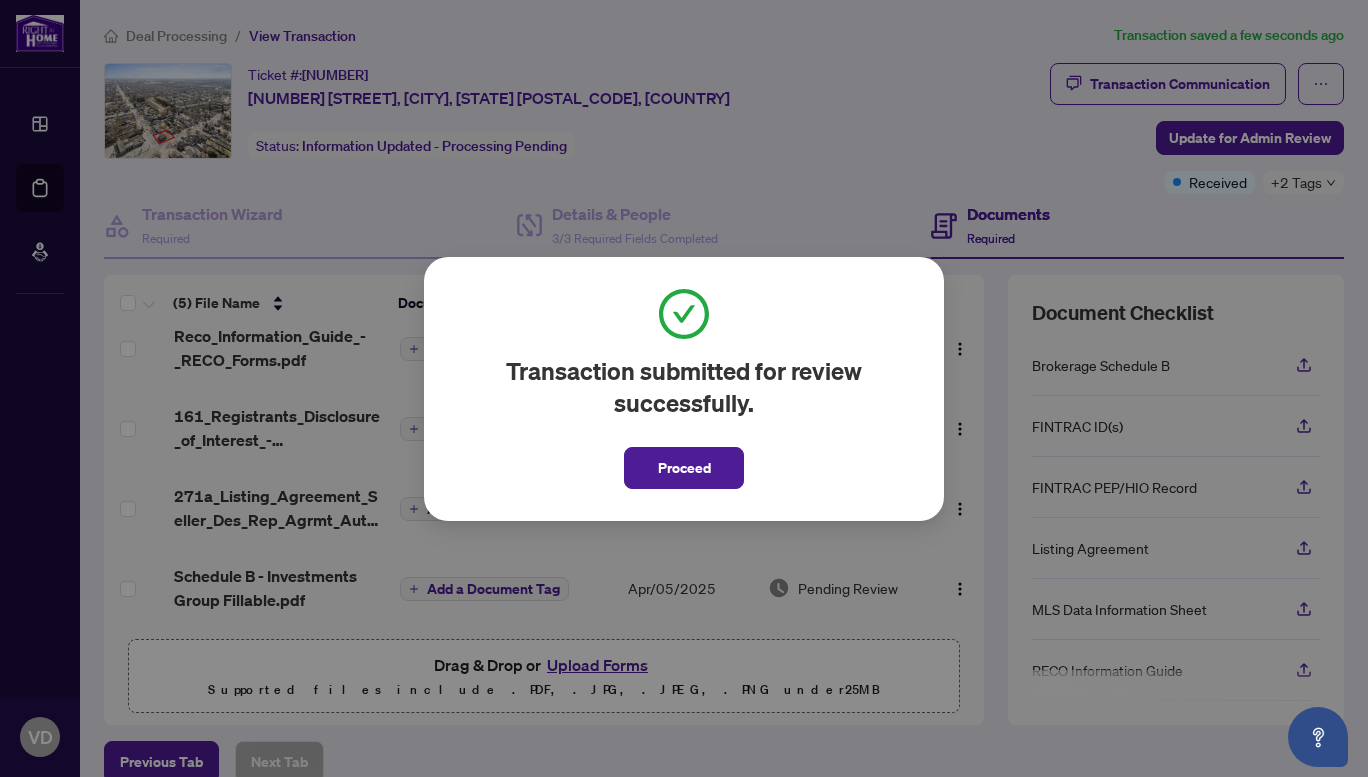 click on "Proceed" at bounding box center (684, 468) 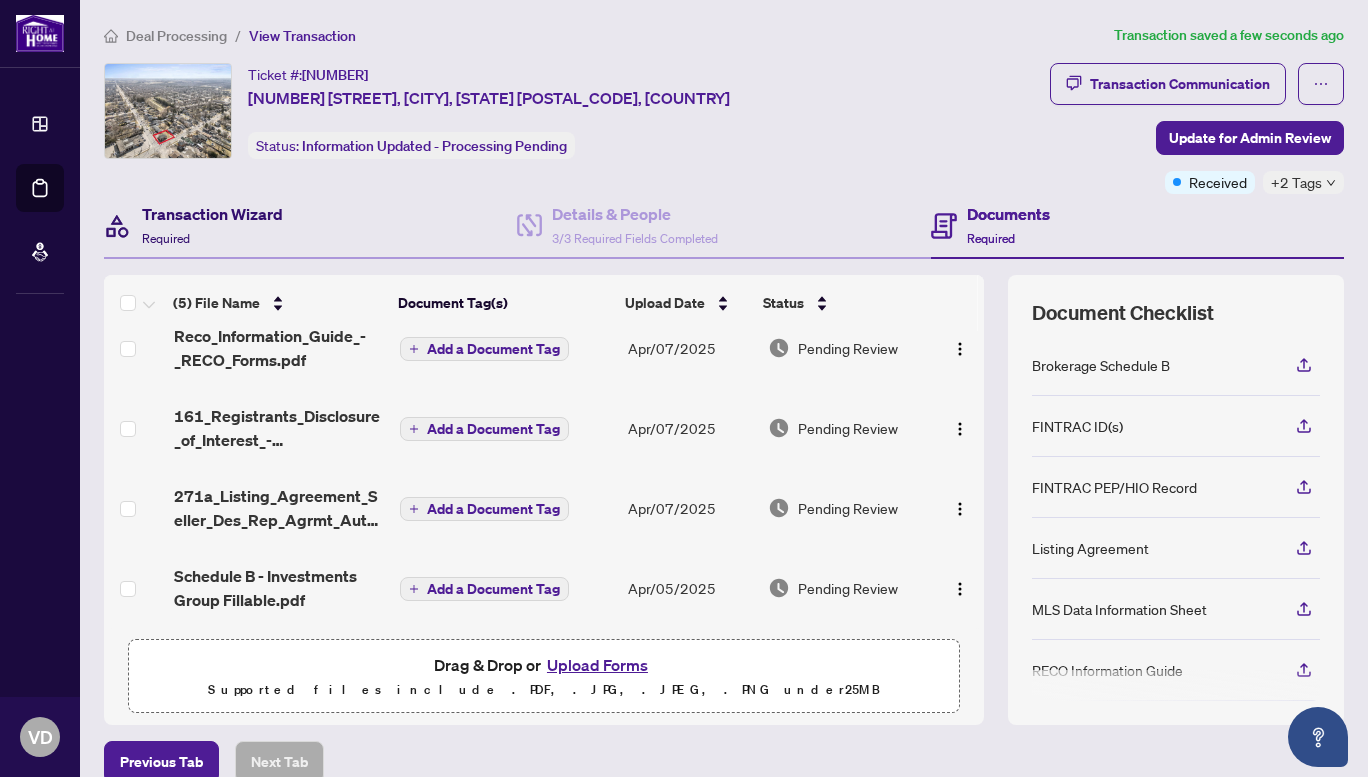click on "Transaction Wizard" at bounding box center (212, 214) 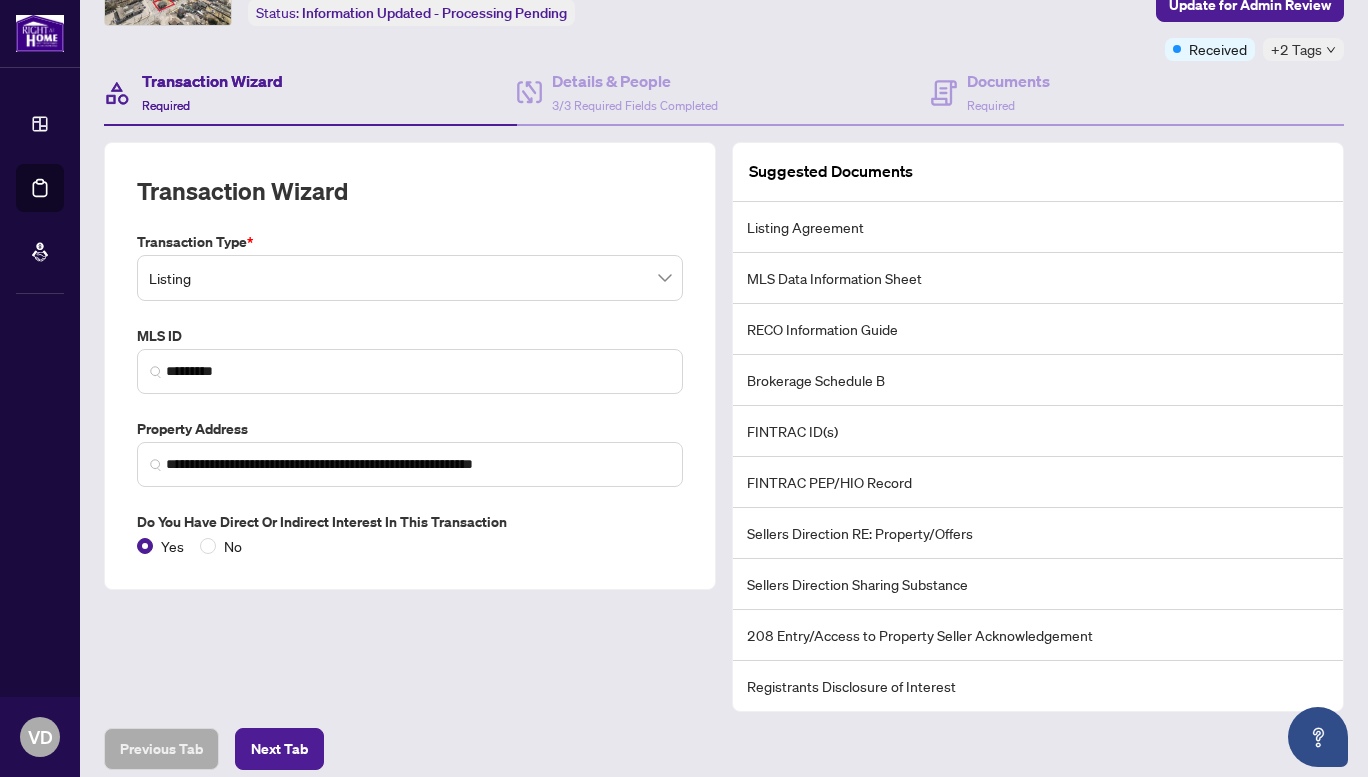 scroll, scrollTop: 139, scrollLeft: 0, axis: vertical 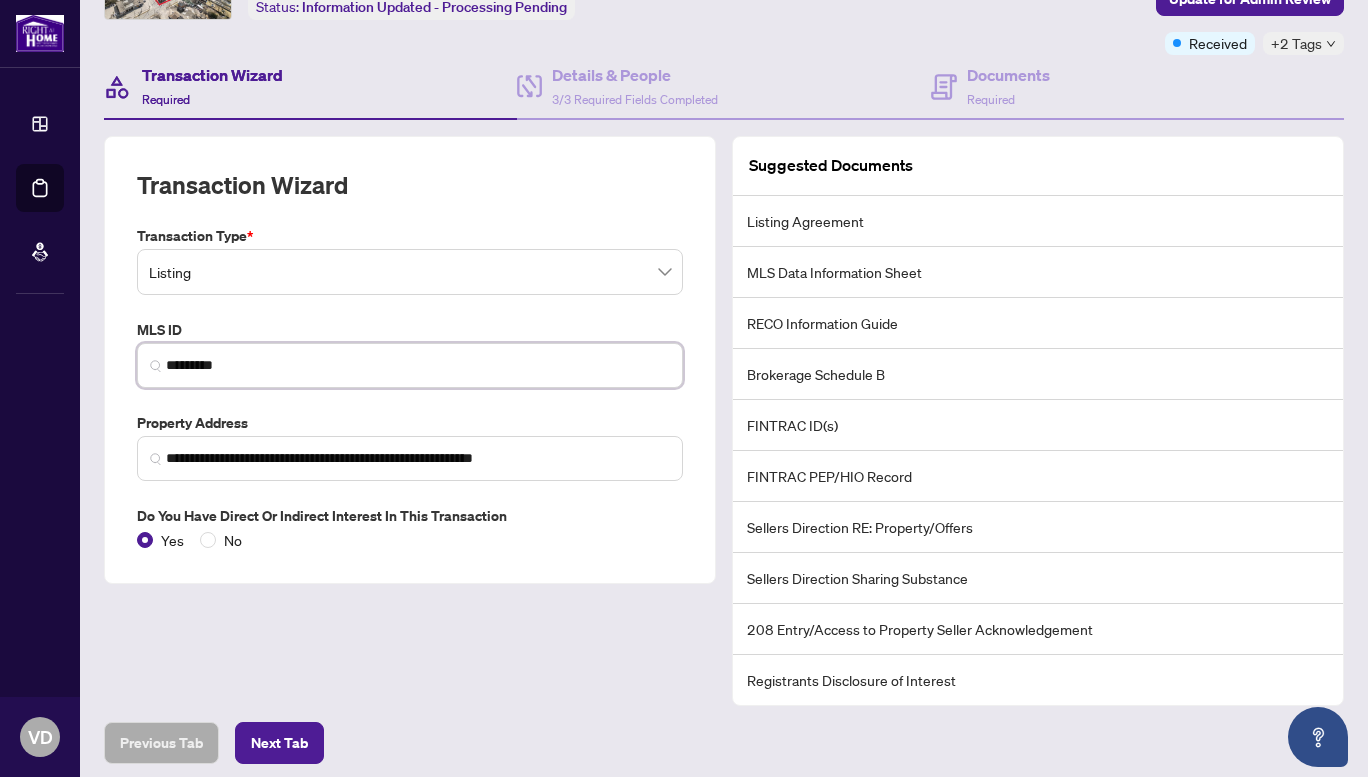 click on "*********" at bounding box center (418, 365) 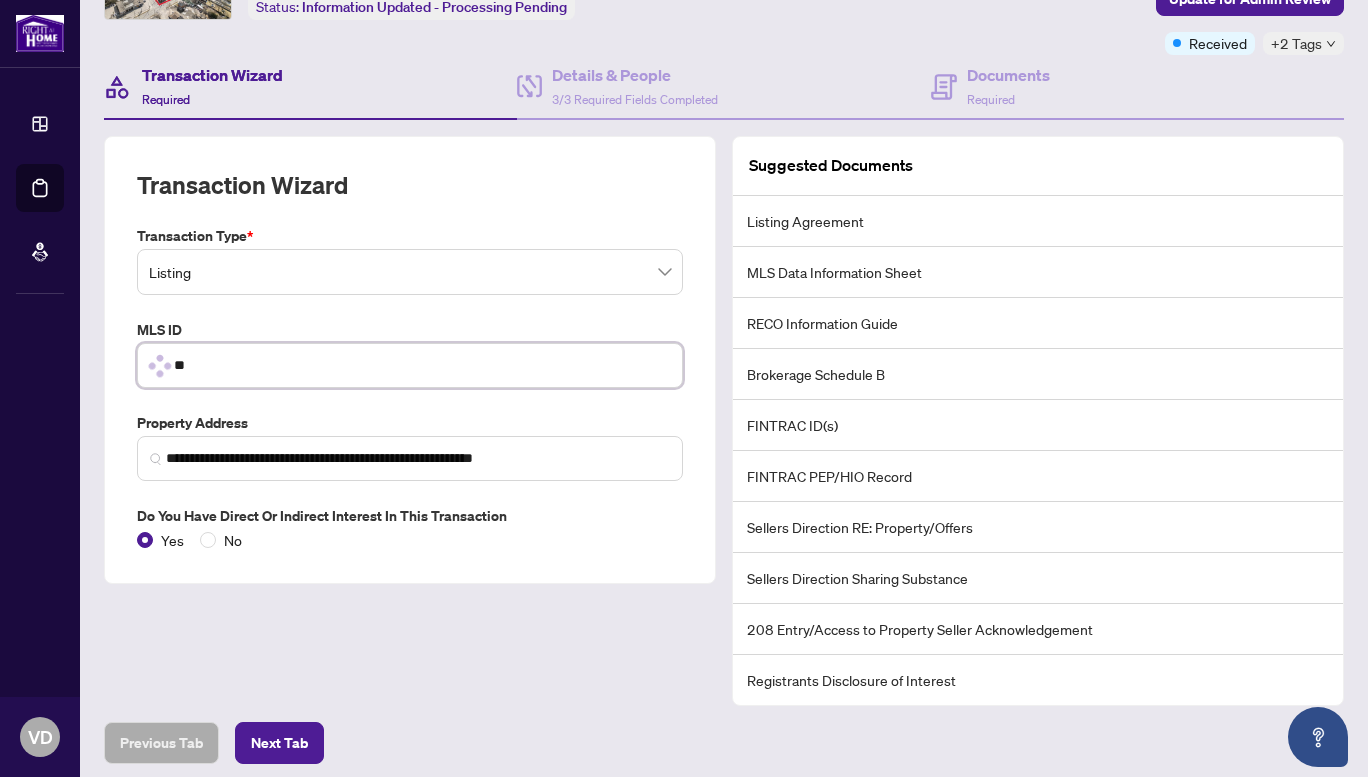 type on "*" 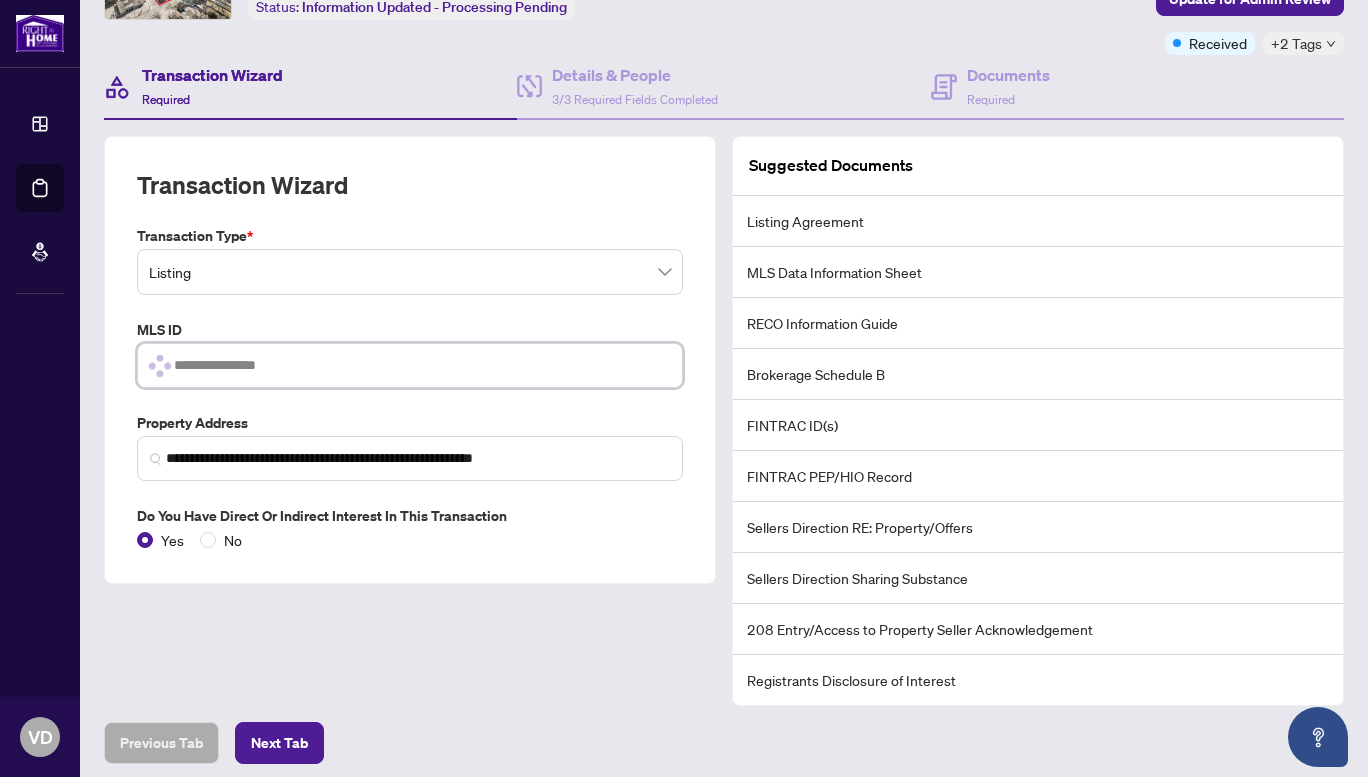 paste on "*********" 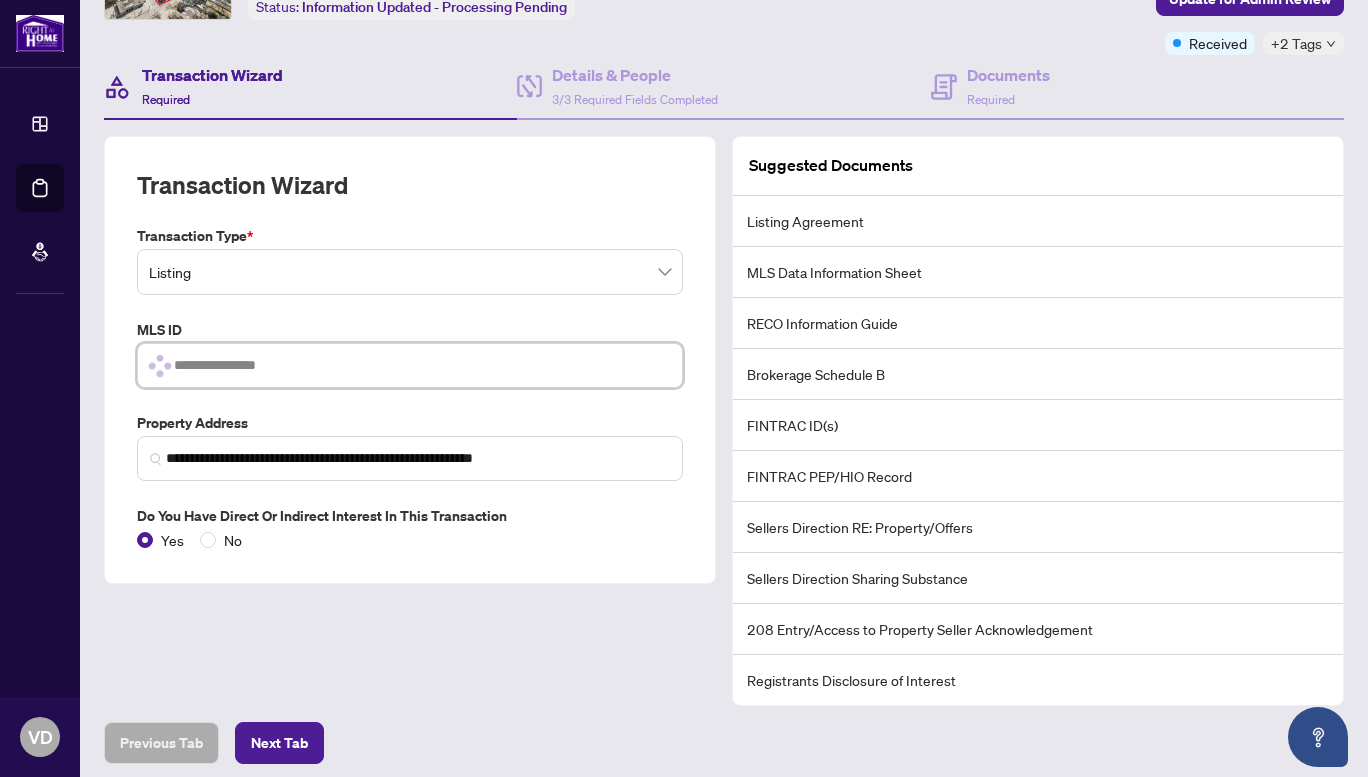 type on "*********" 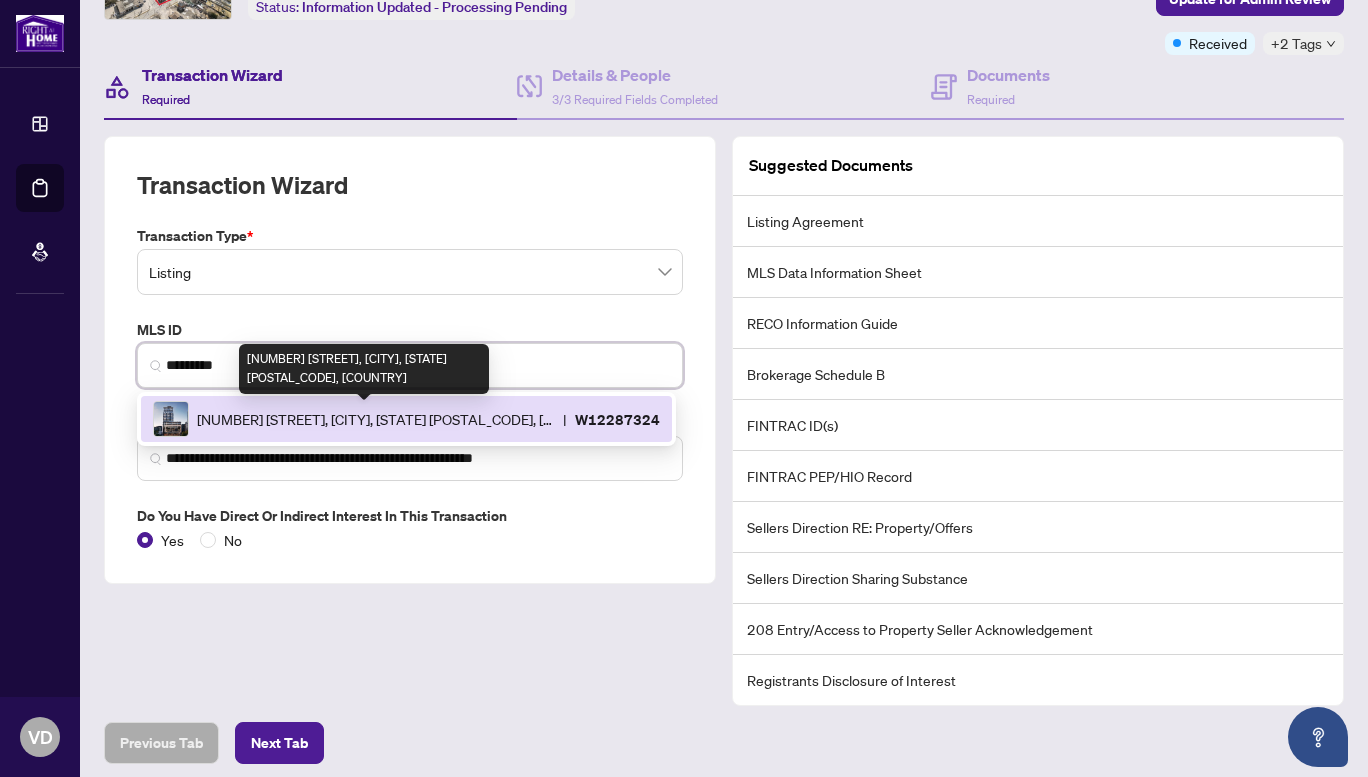 click on "[NUMBER] [STREET], [CITY], [STATE] [POSTAL_CODE], [COUNTRY]" at bounding box center (376, 419) 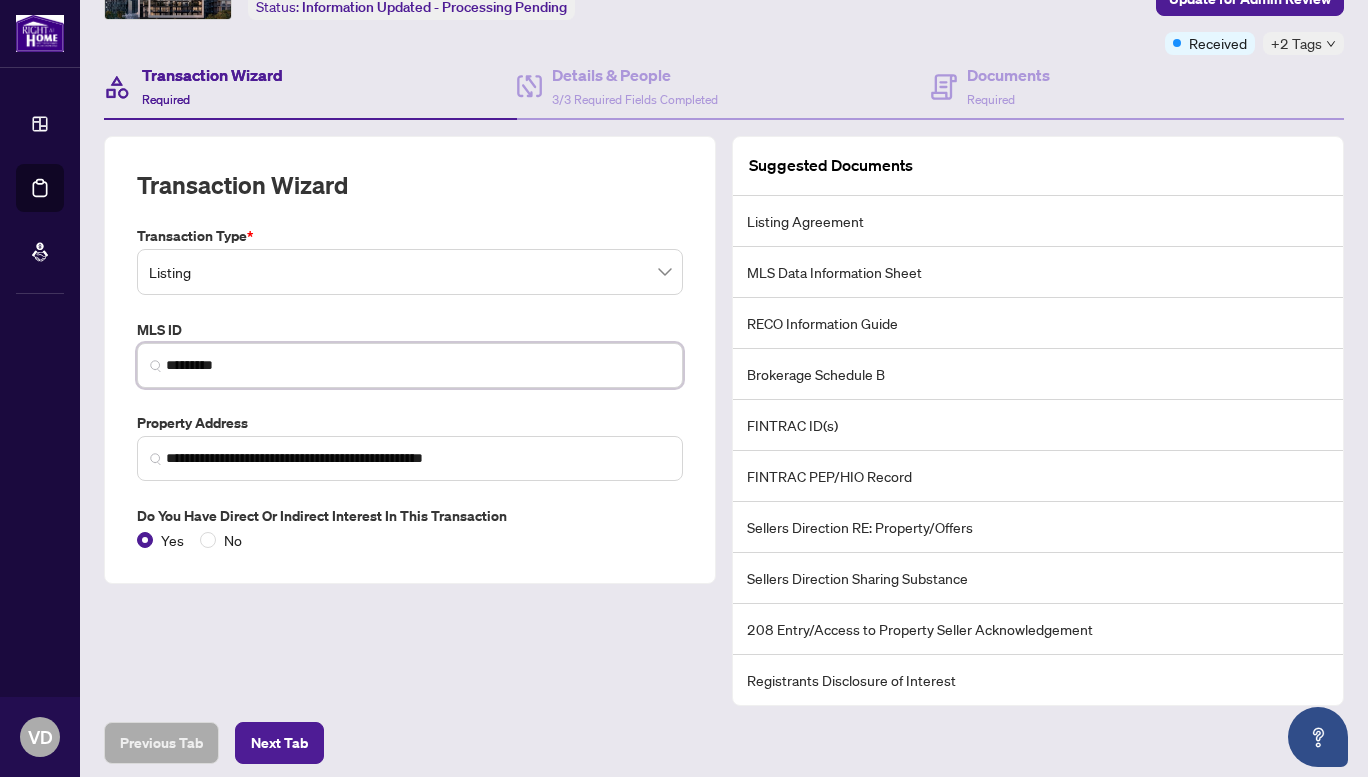 type on "*********" 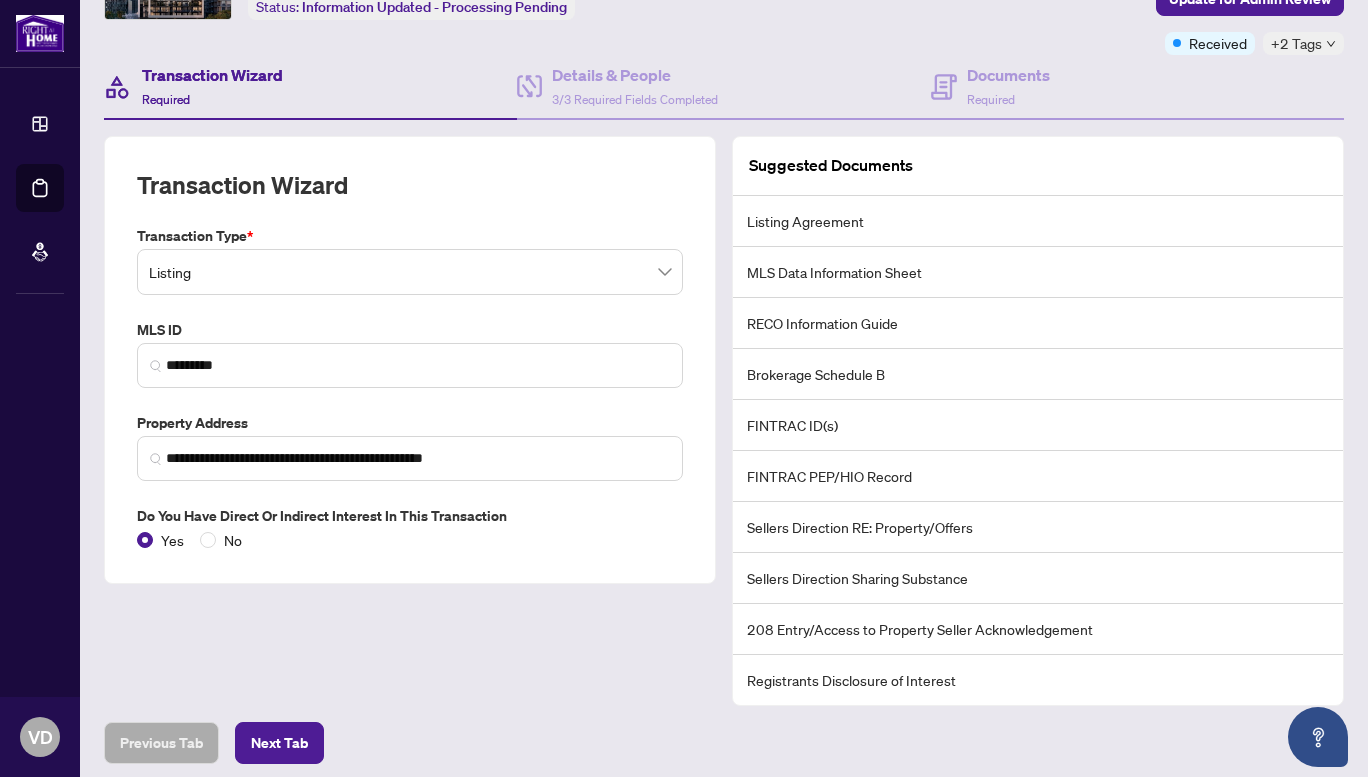 click on "Next Tab" at bounding box center [279, 743] 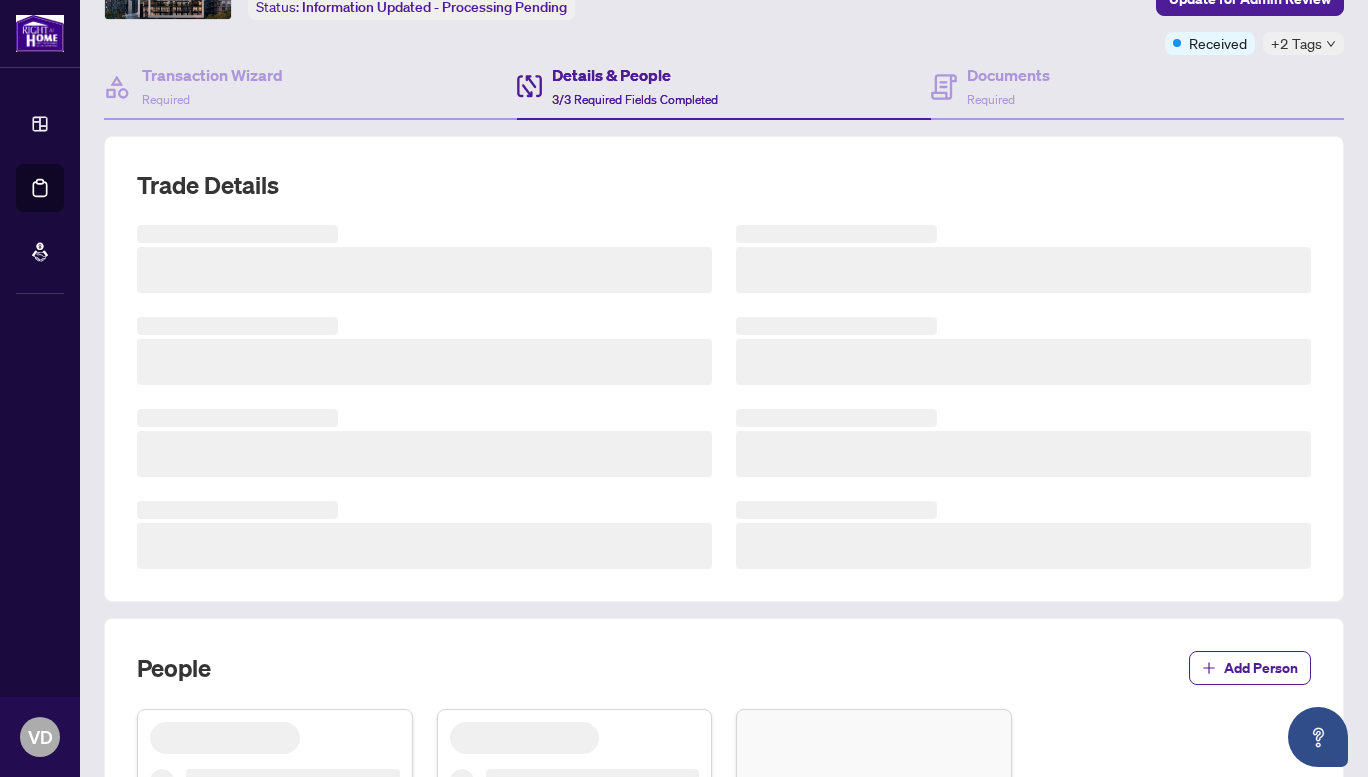 scroll, scrollTop: 0, scrollLeft: 0, axis: both 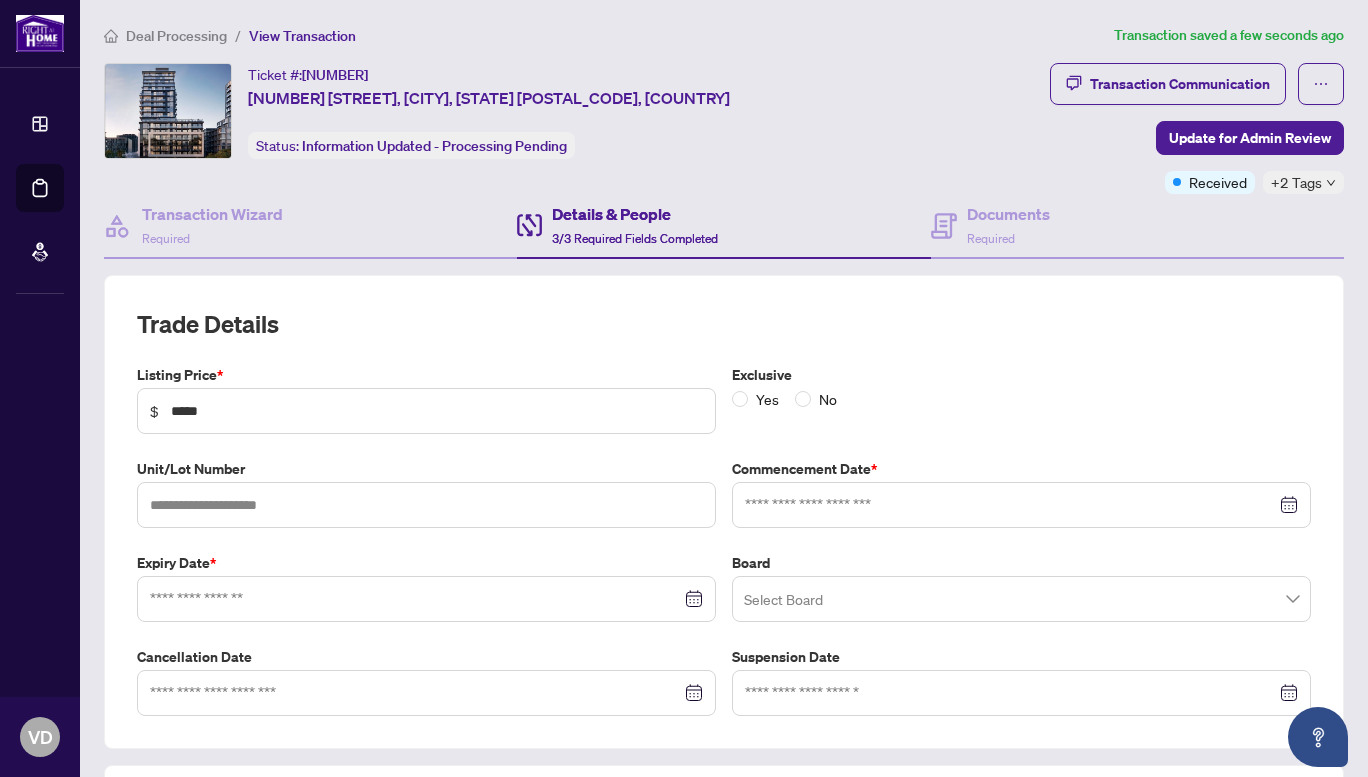 type on "**********" 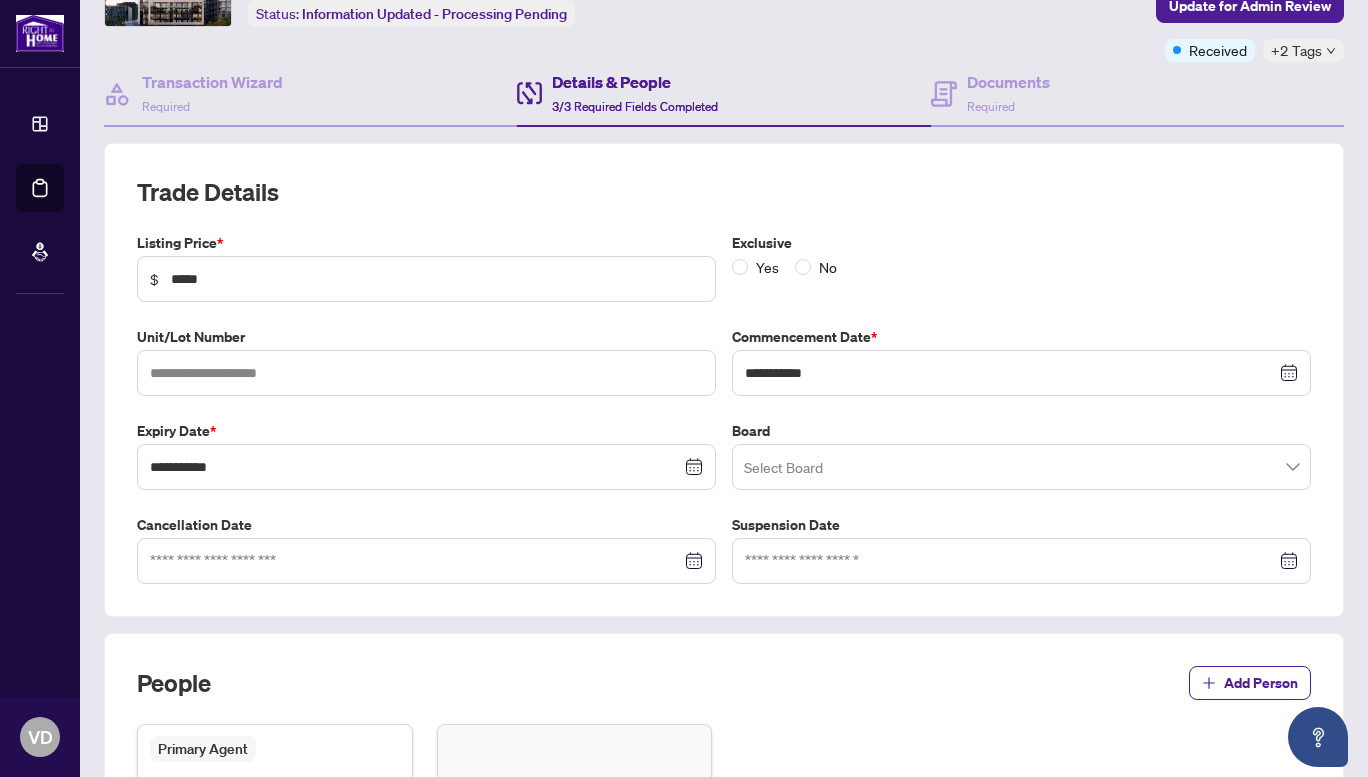 scroll, scrollTop: 134, scrollLeft: 0, axis: vertical 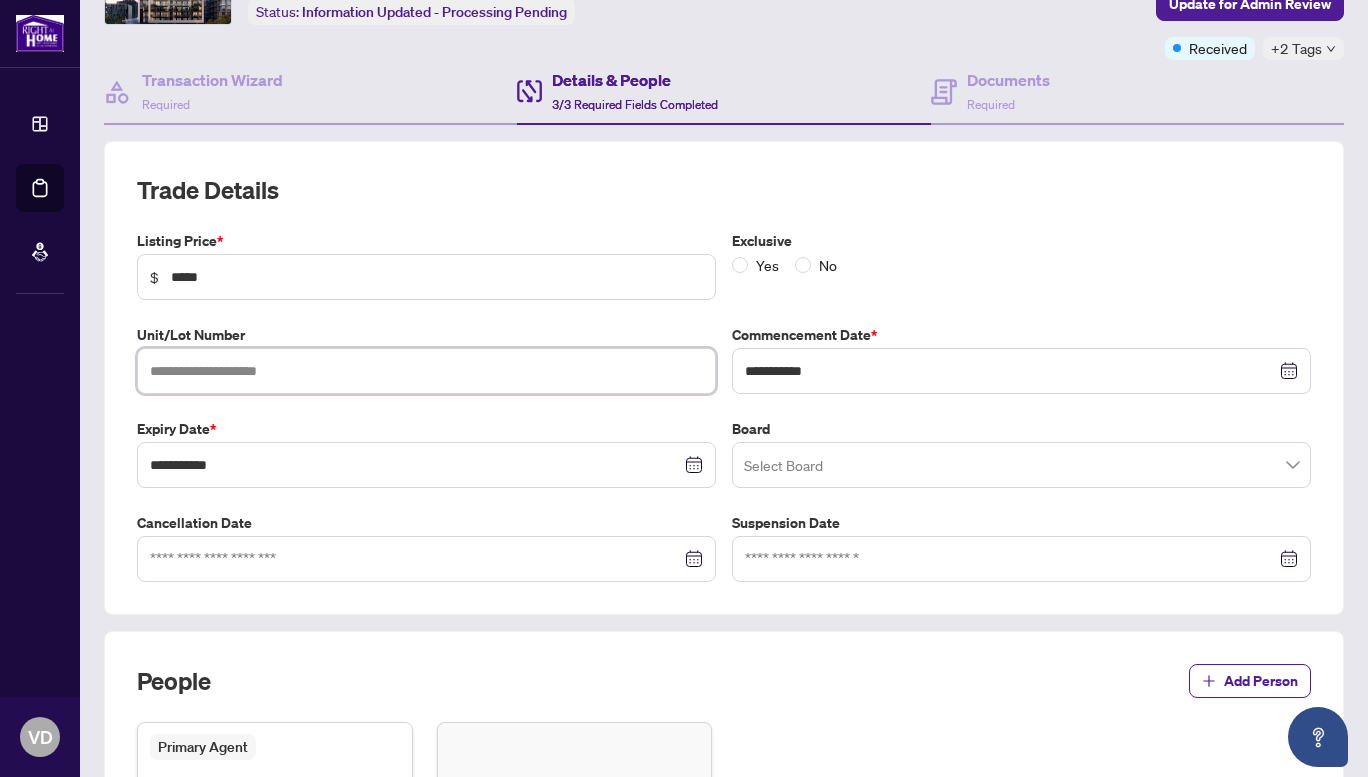 click at bounding box center [426, 371] 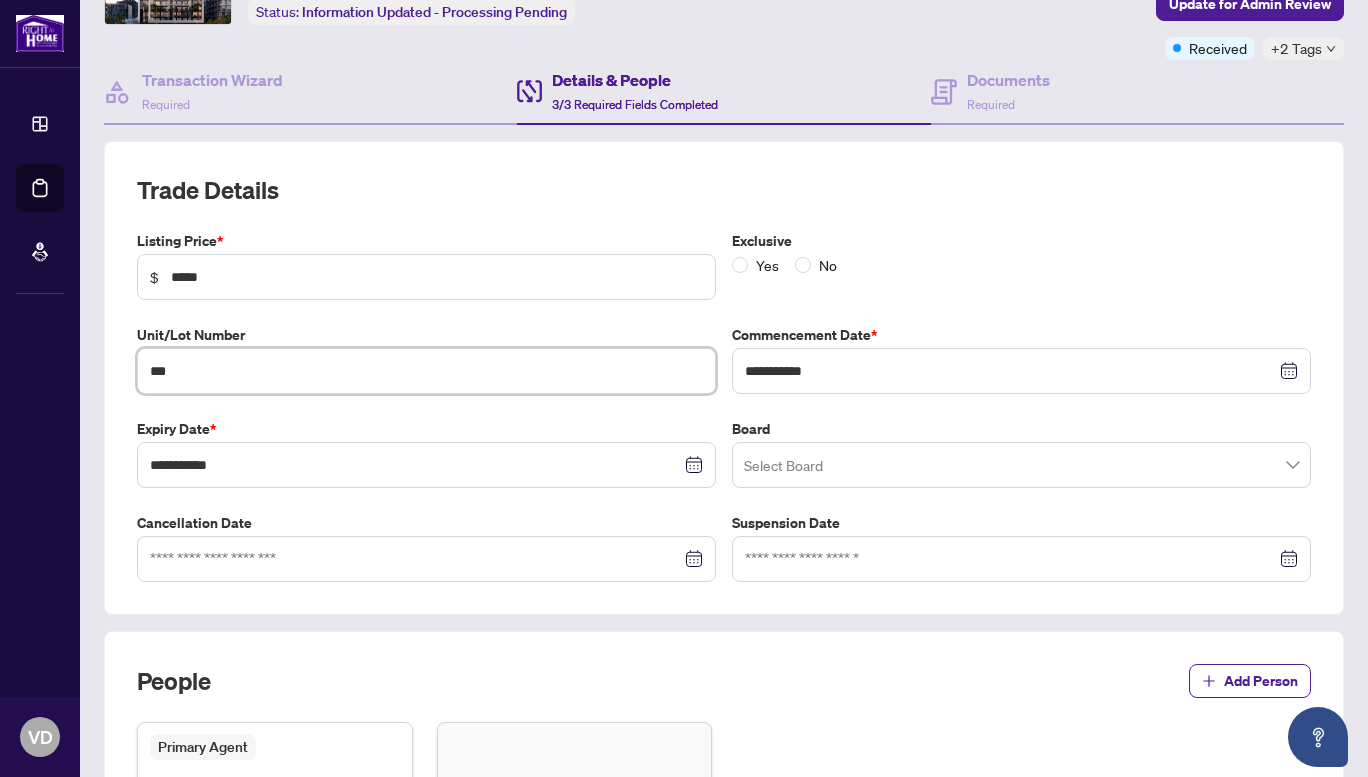 type on "***" 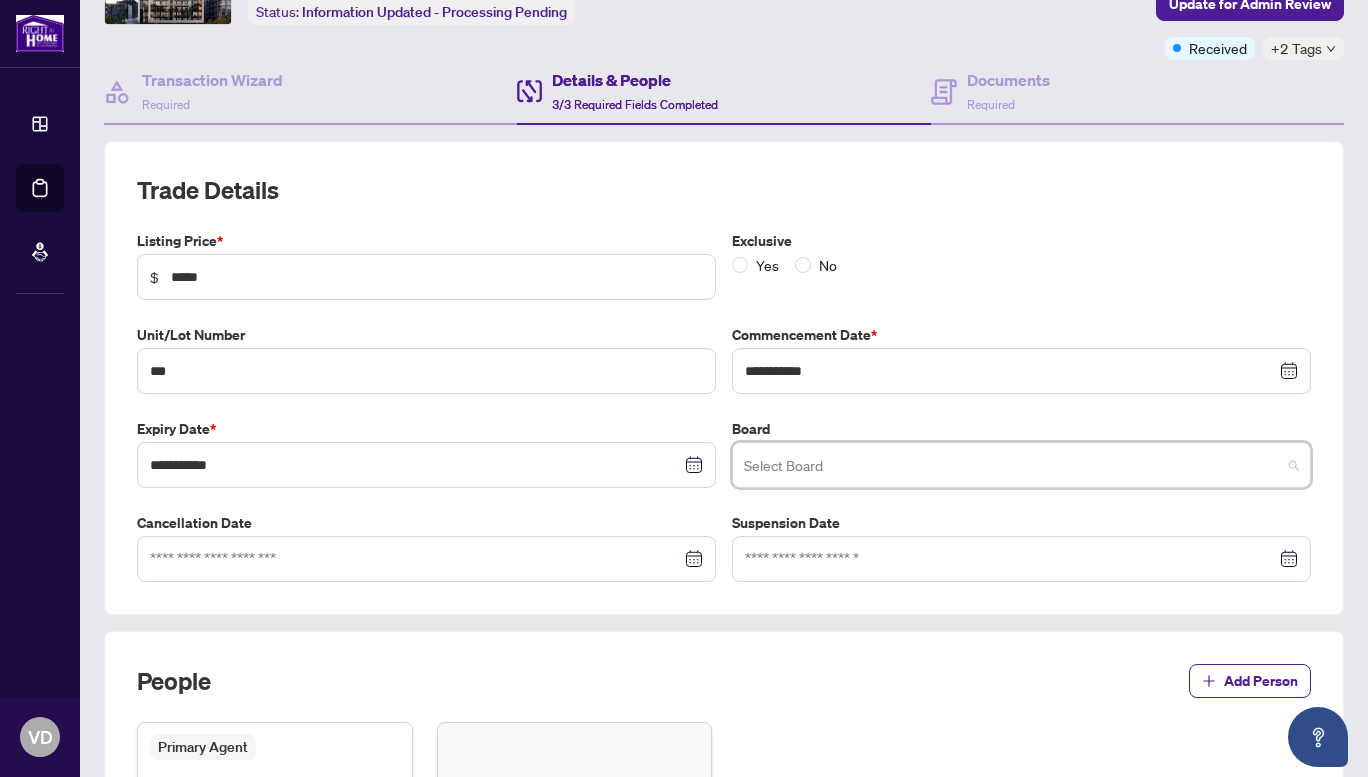 click at bounding box center (1021, 465) 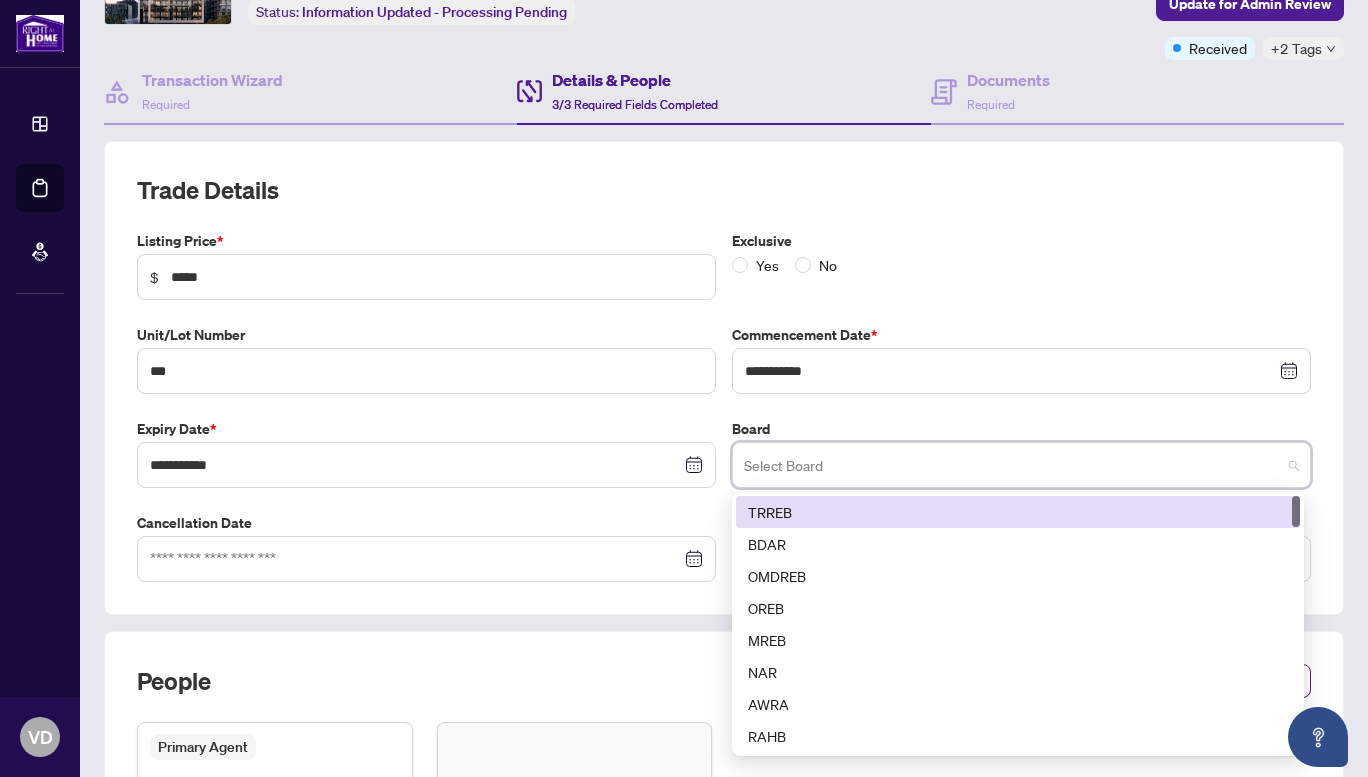 click on "TRREB" at bounding box center [1018, 512] 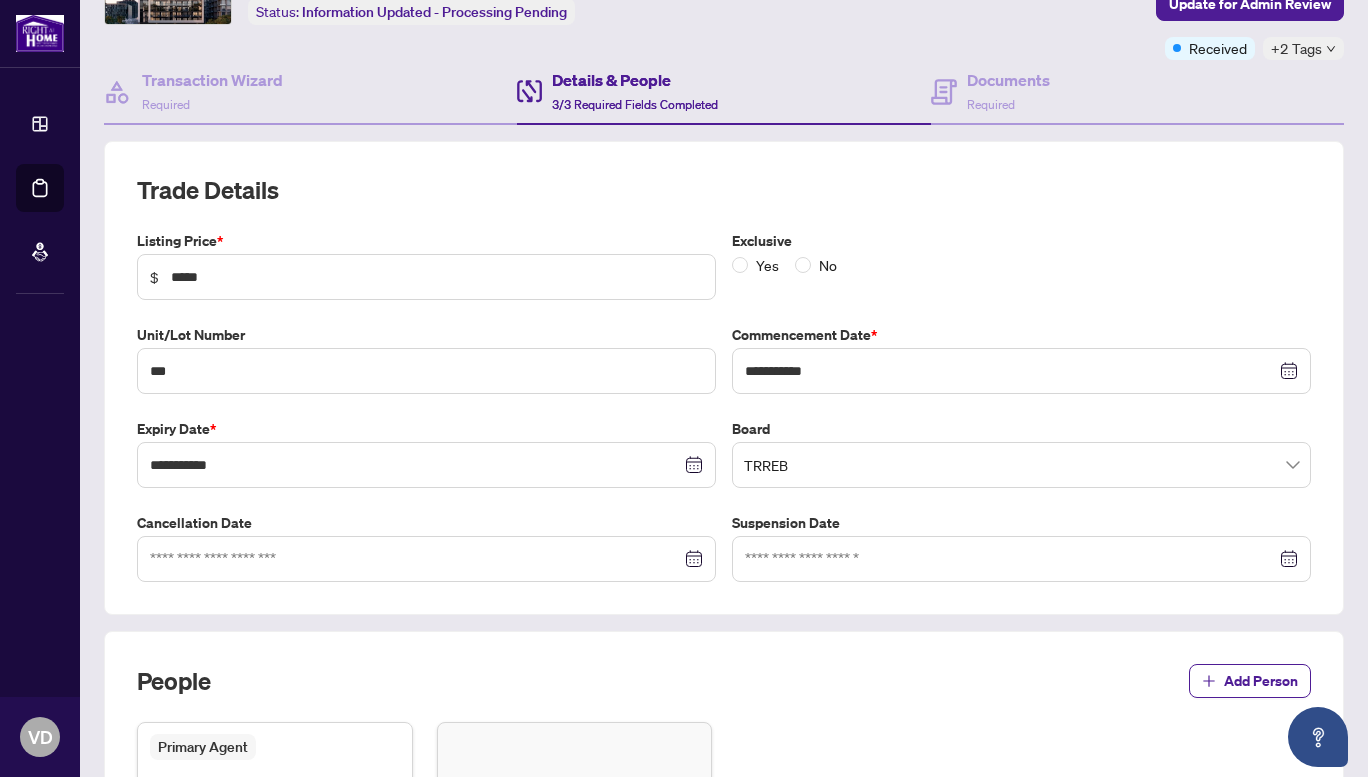 click on "**********" at bounding box center (724, 406) 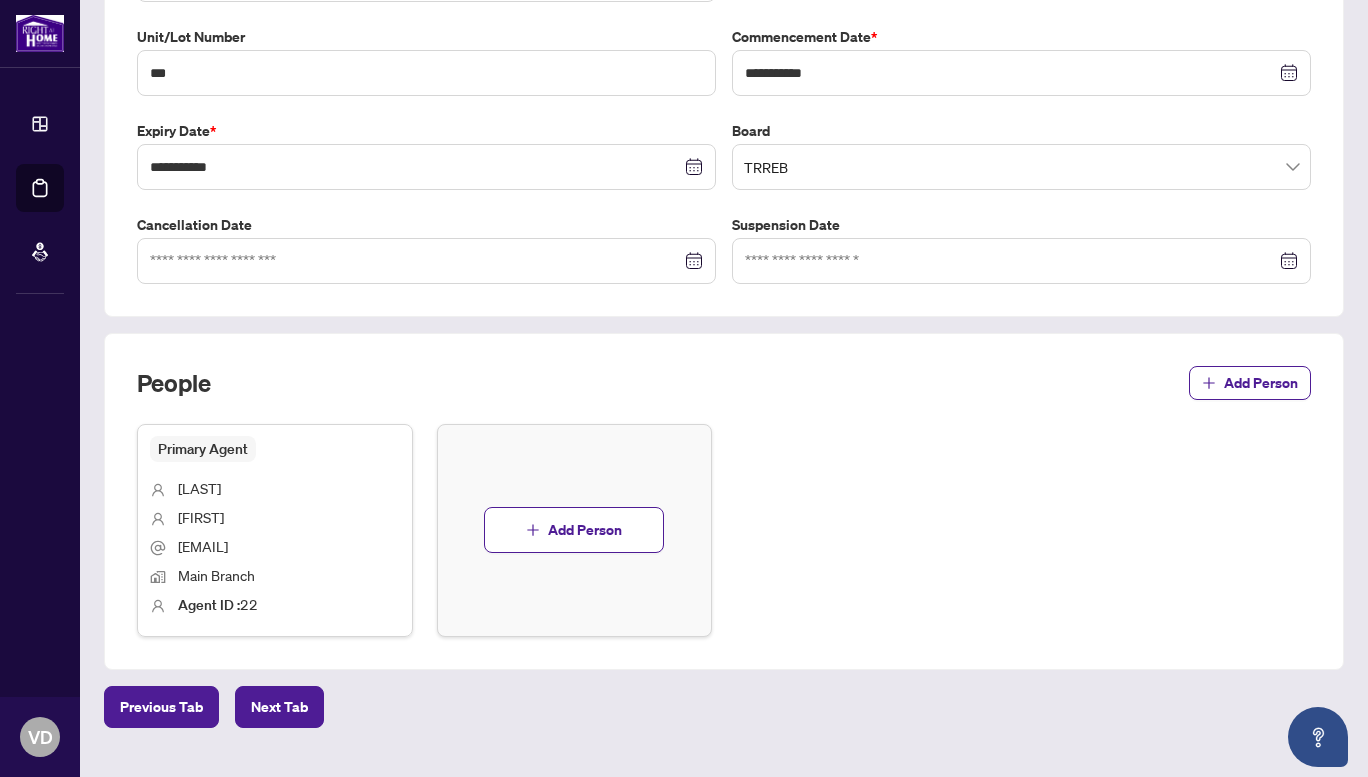 scroll, scrollTop: 473, scrollLeft: 0, axis: vertical 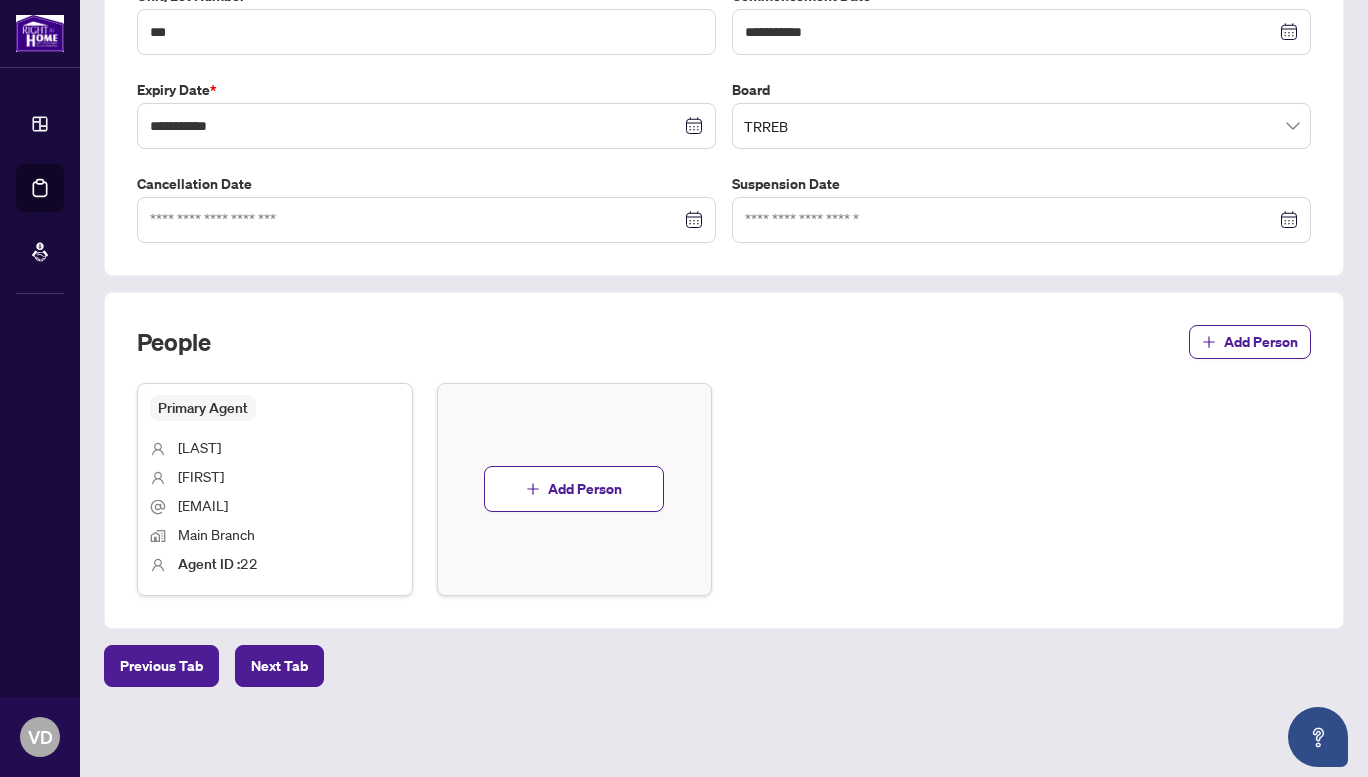 click on "Next Tab" at bounding box center (279, 666) 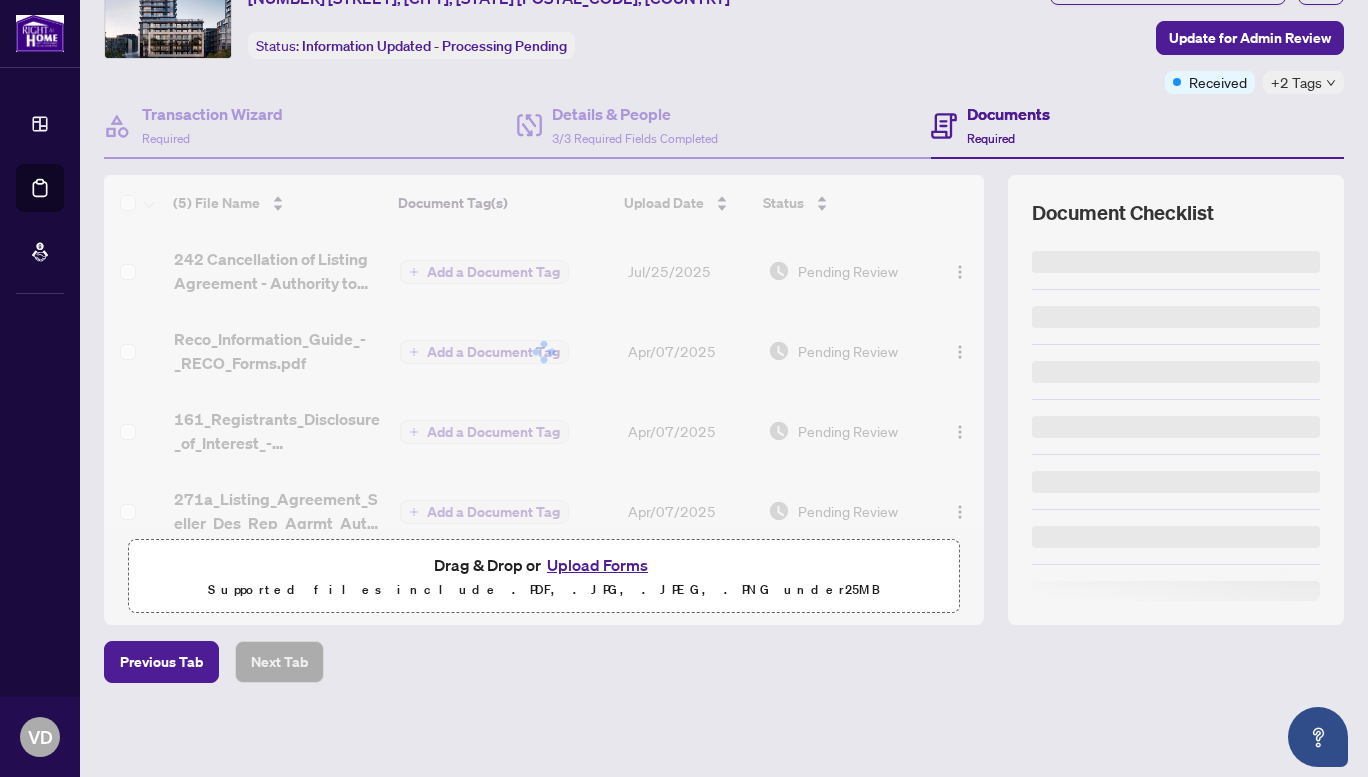 scroll, scrollTop: 0, scrollLeft: 0, axis: both 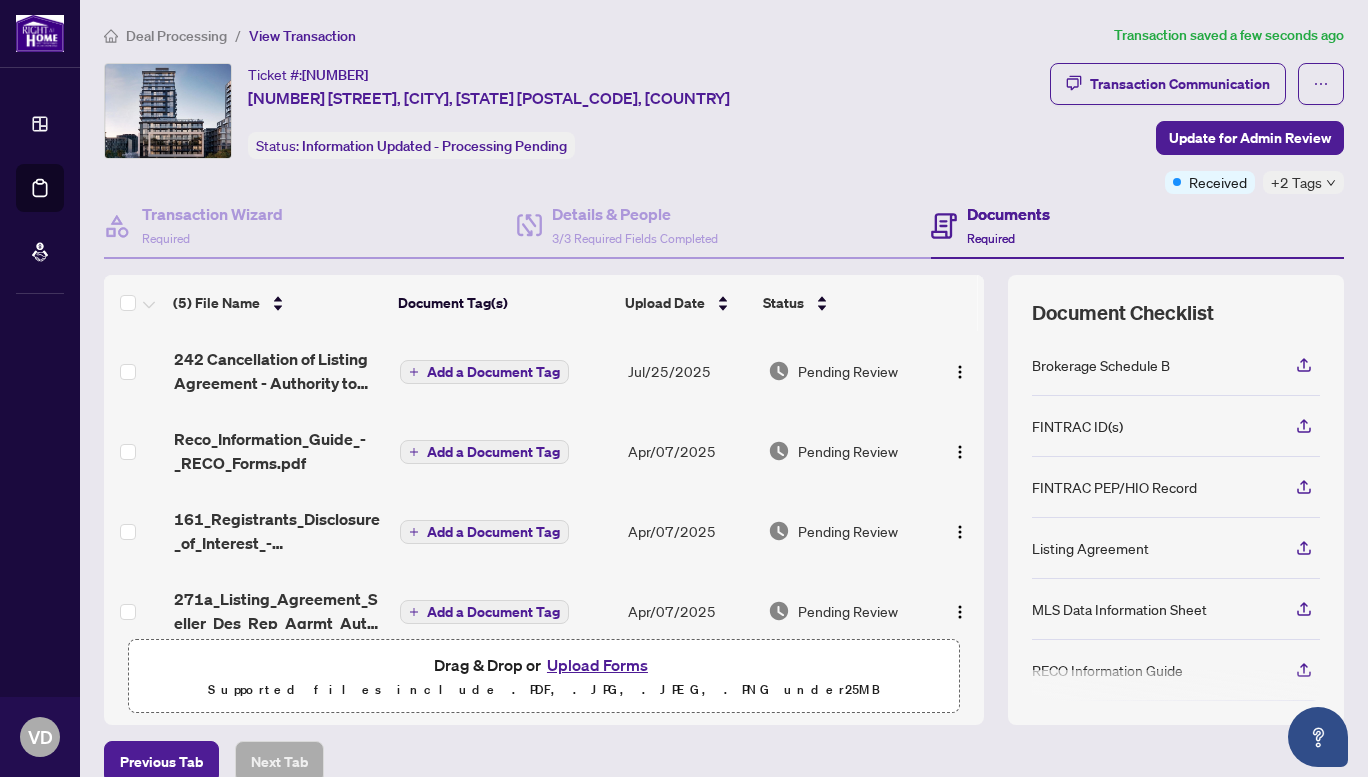 click on "Transaction Wizard Required" at bounding box center (310, 226) 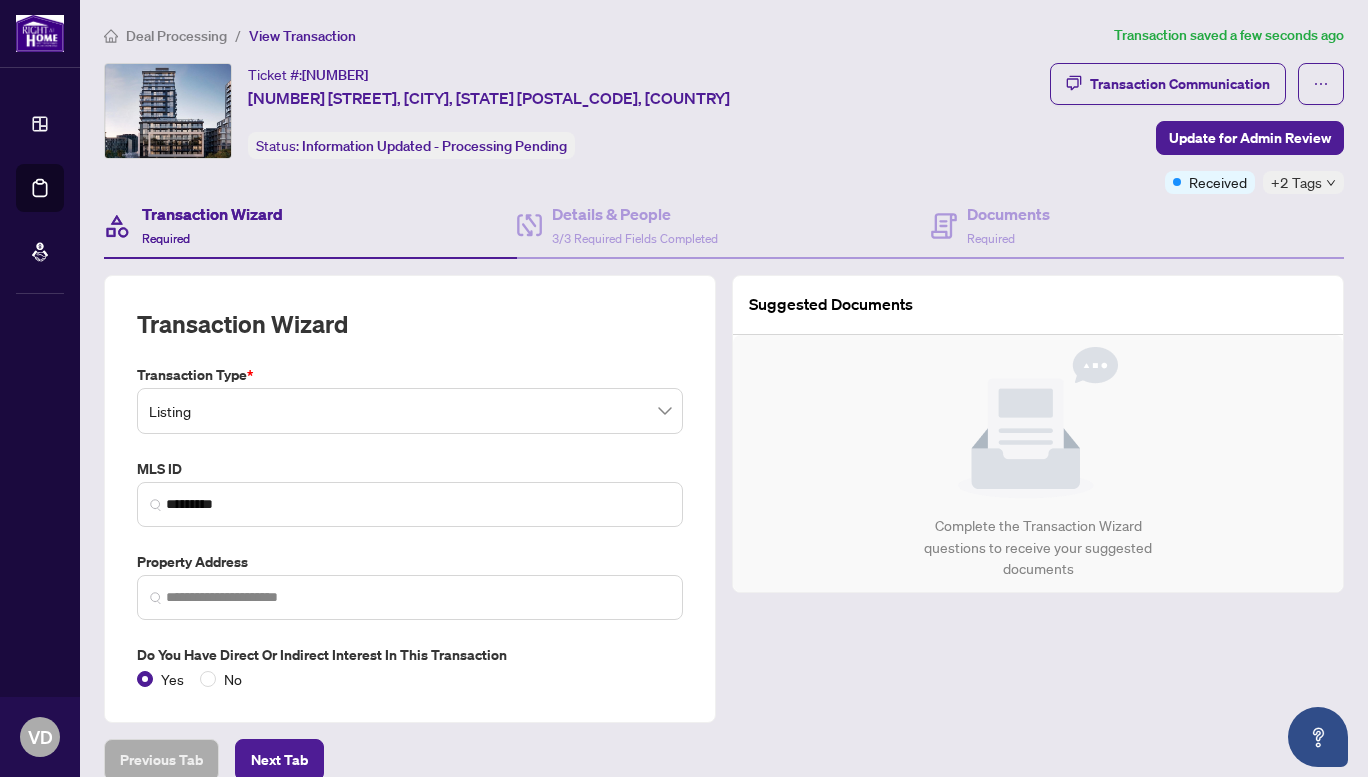 type on "**********" 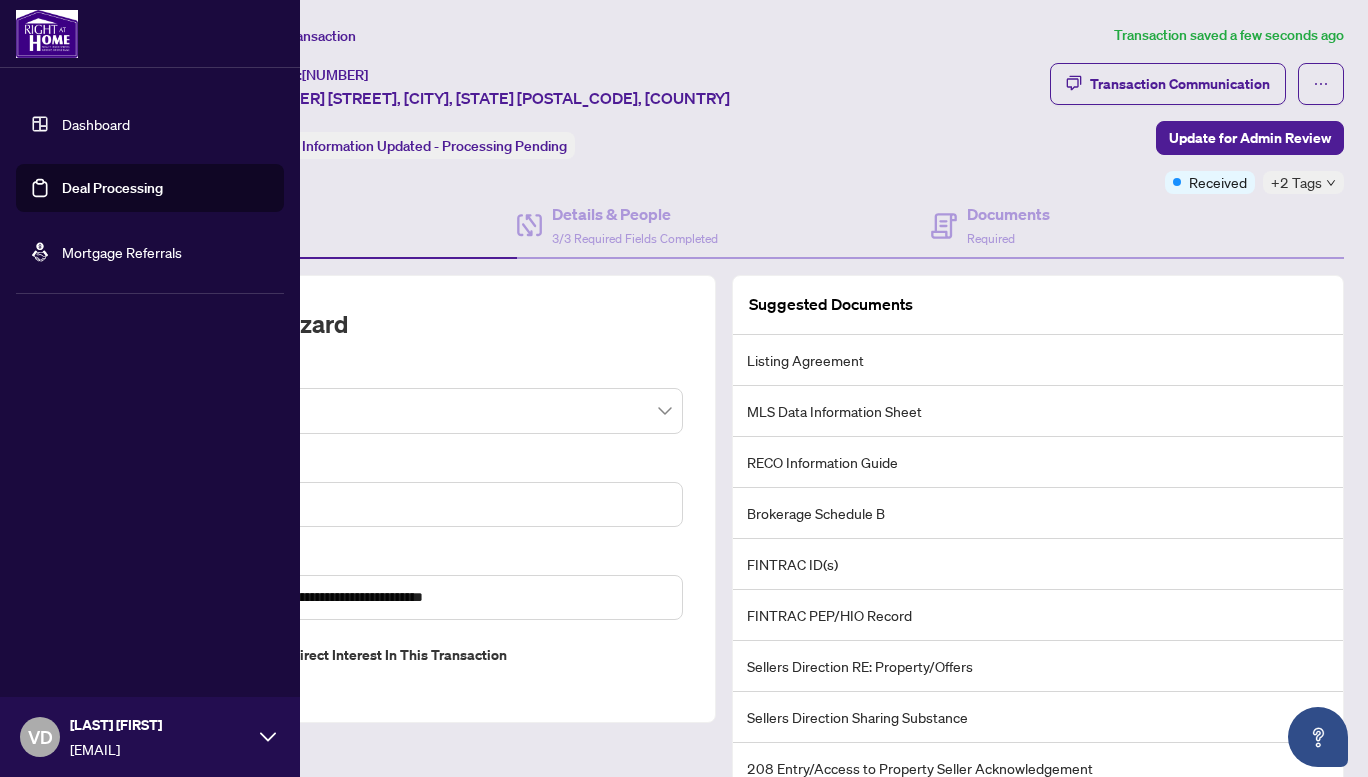 click on "Deal Processing" at bounding box center [112, 188] 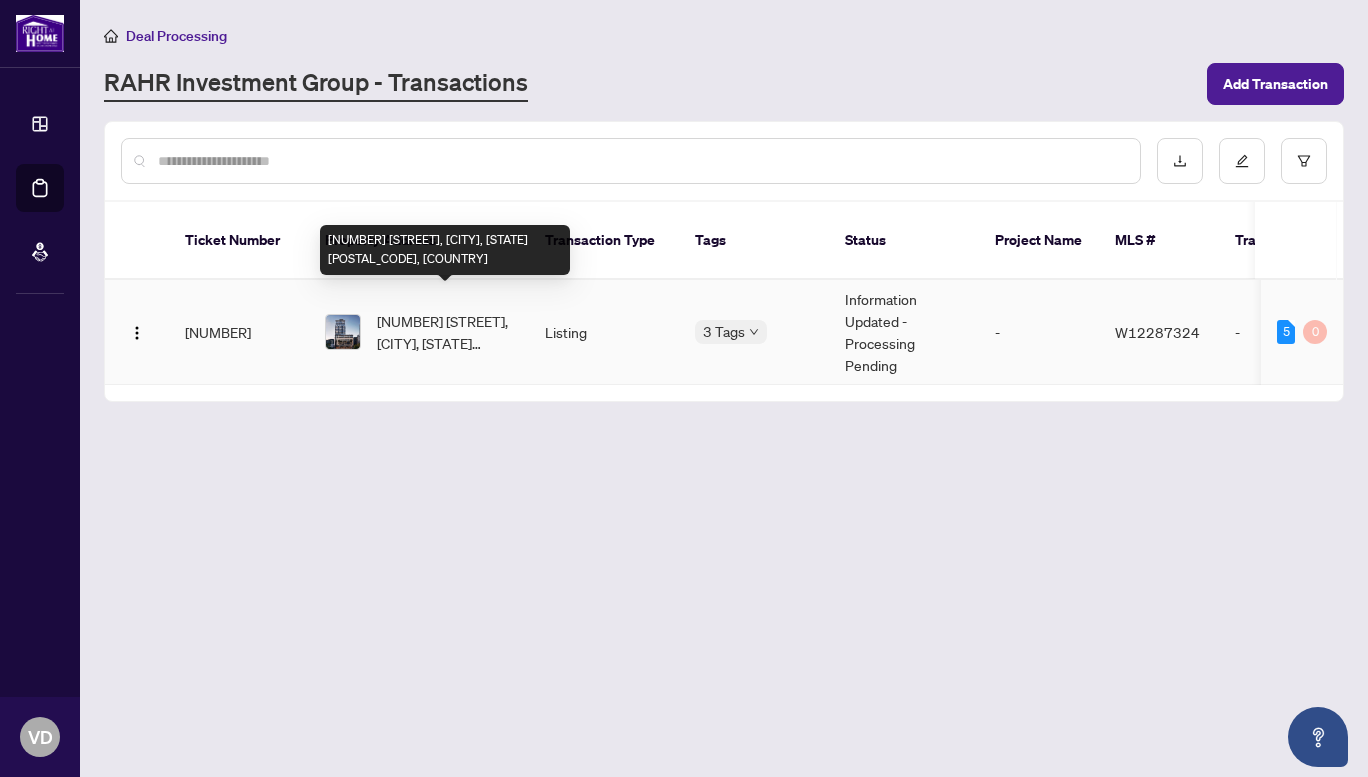 click on "[NUMBER] [STREET], [CITY], [STATE] [POSTAL_CODE], [COUNTRY]" at bounding box center (445, 332) 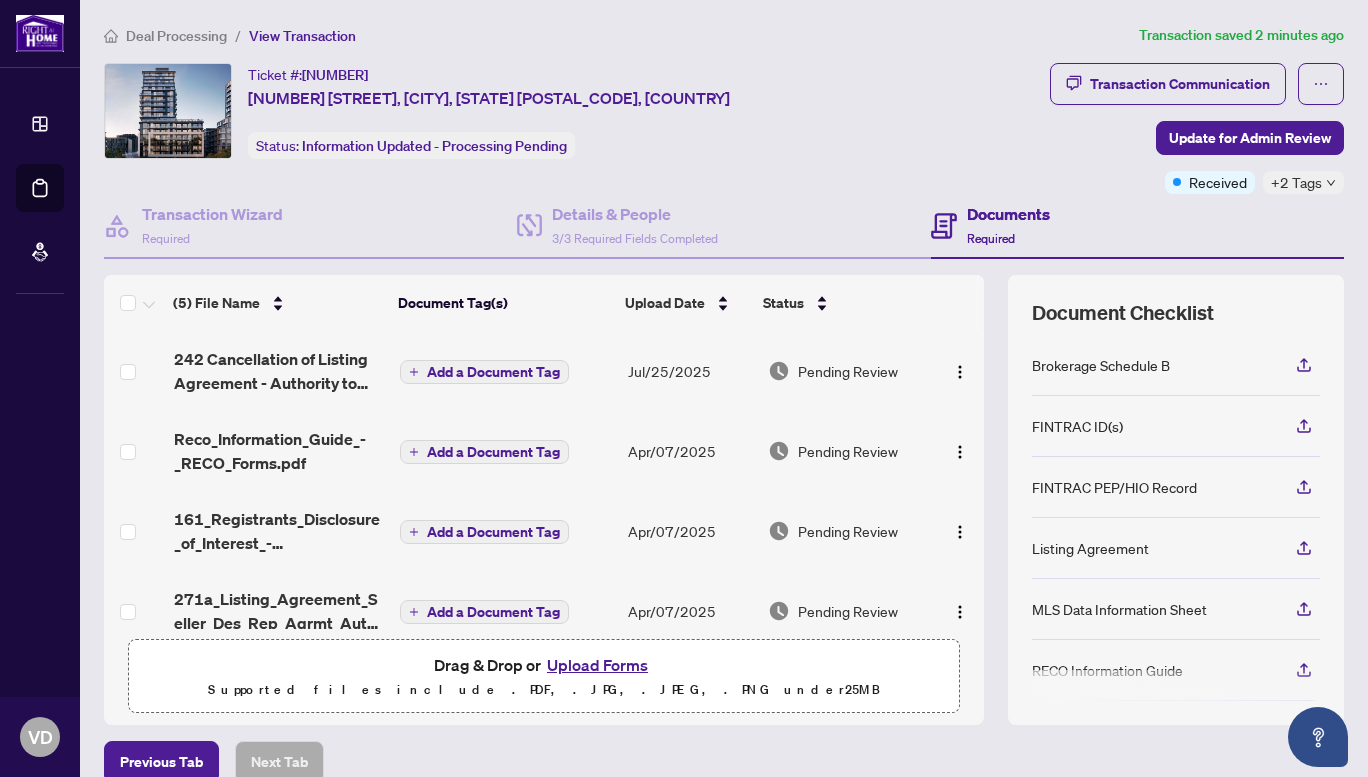 click on "Add a Document Tag" at bounding box center (493, 452) 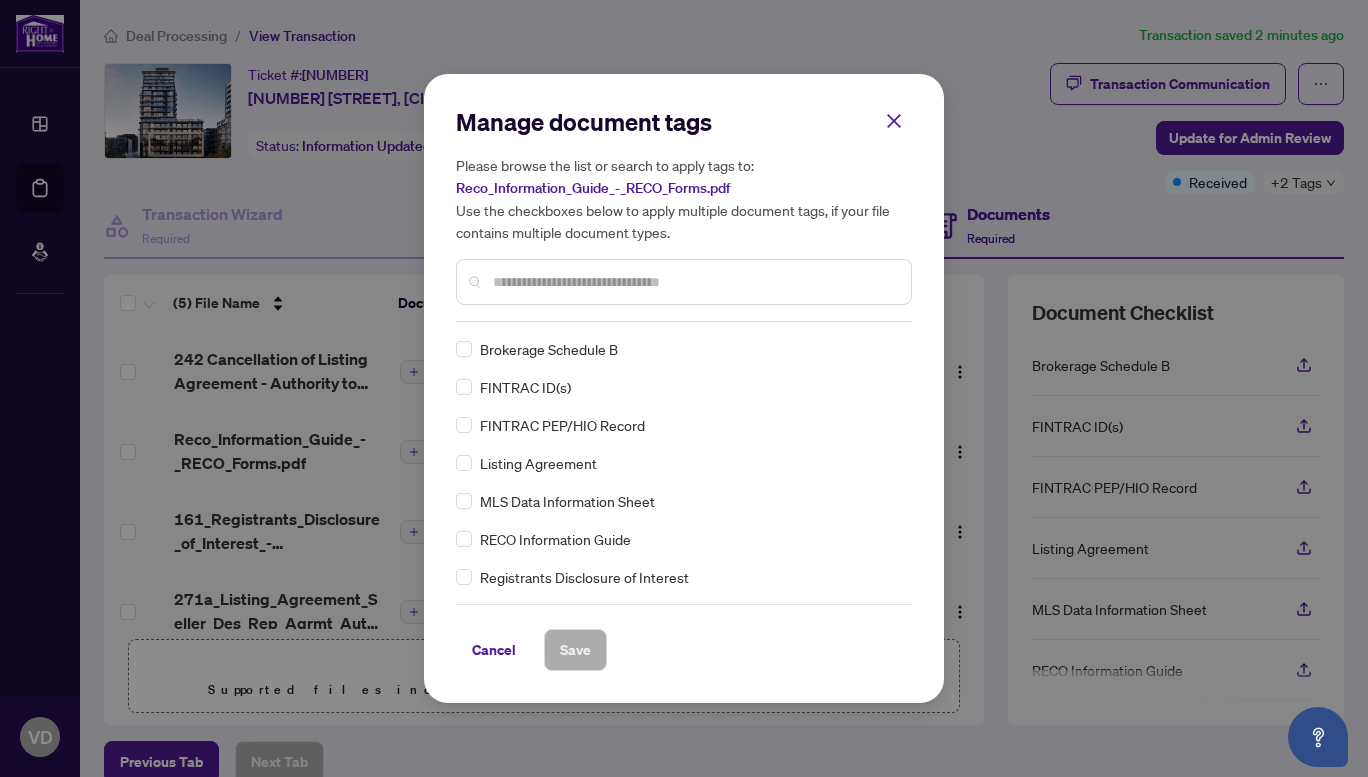 click 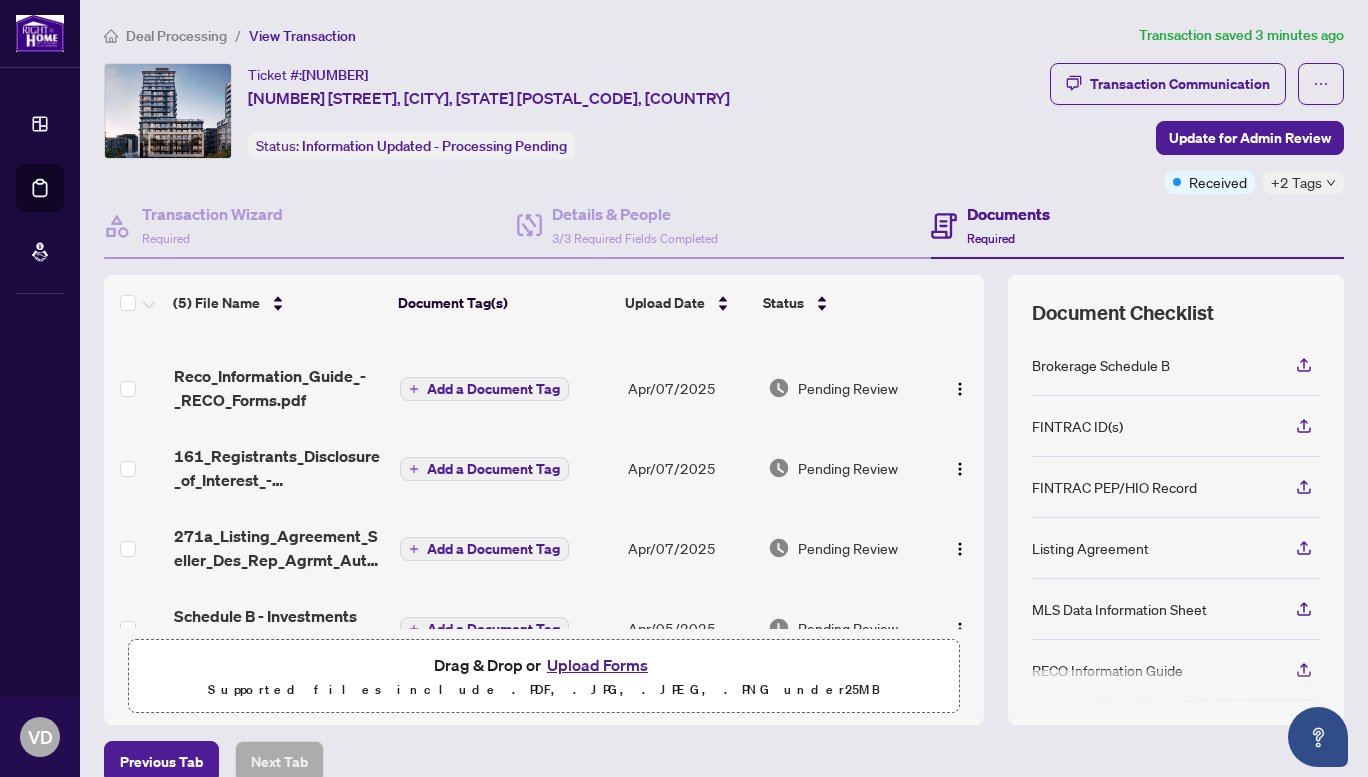 scroll, scrollTop: 0, scrollLeft: 0, axis: both 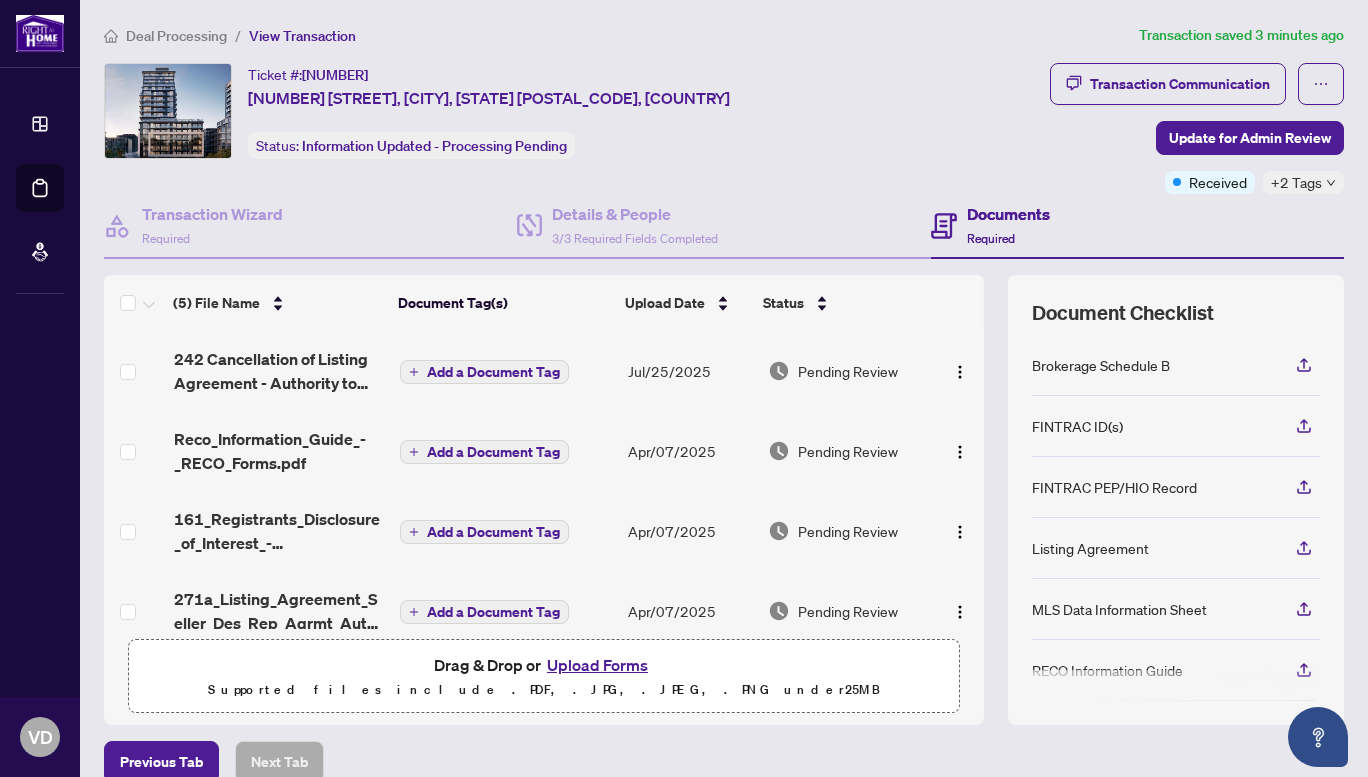 click on "Upload Forms" at bounding box center [597, 665] 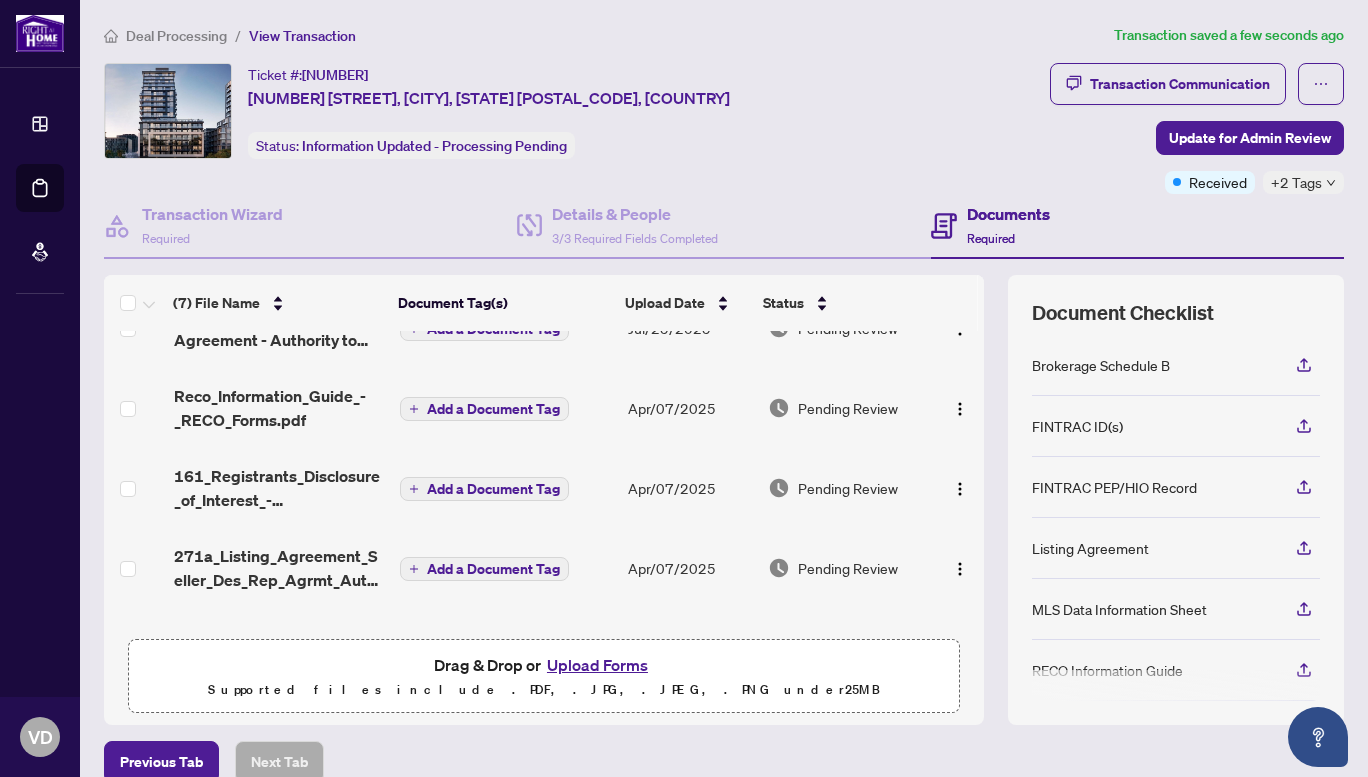 scroll, scrollTop: 269, scrollLeft: 0, axis: vertical 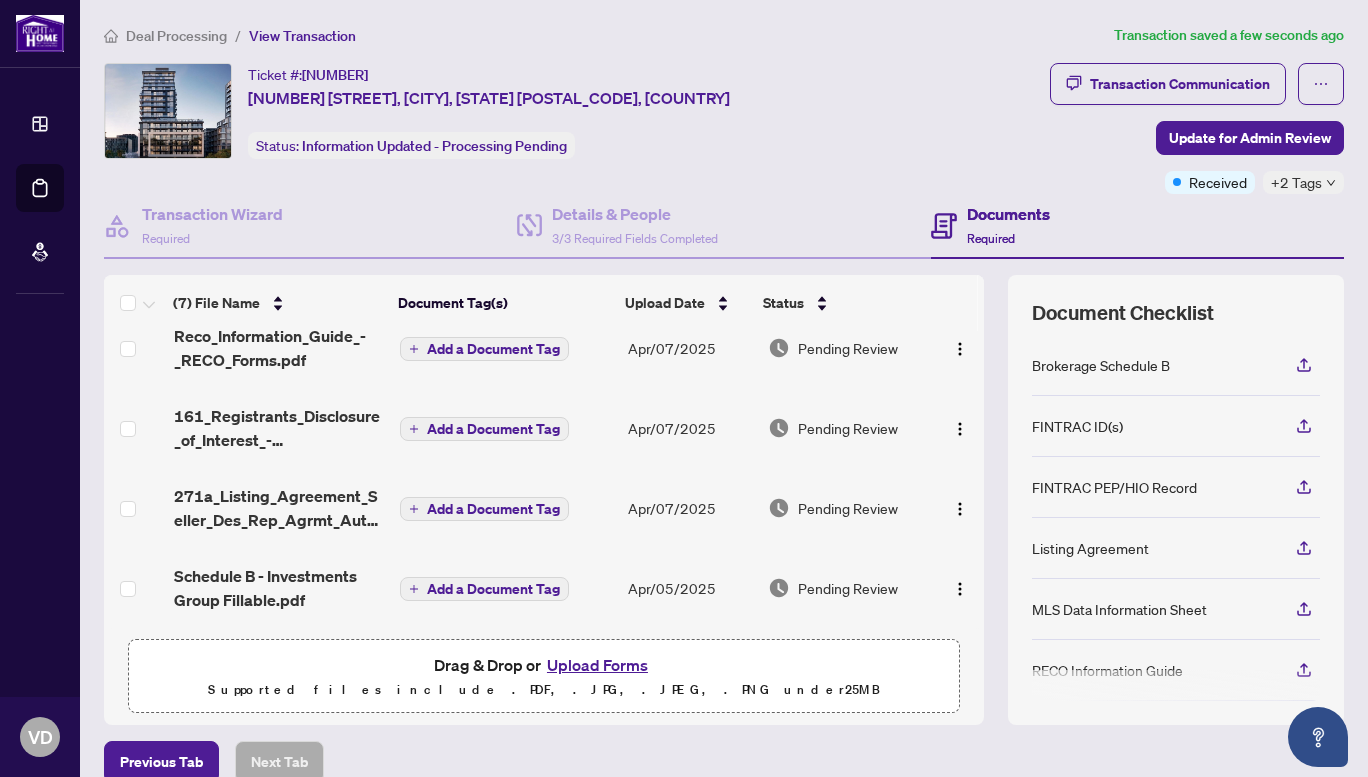 click on "Update for Admin Review" at bounding box center [1250, 138] 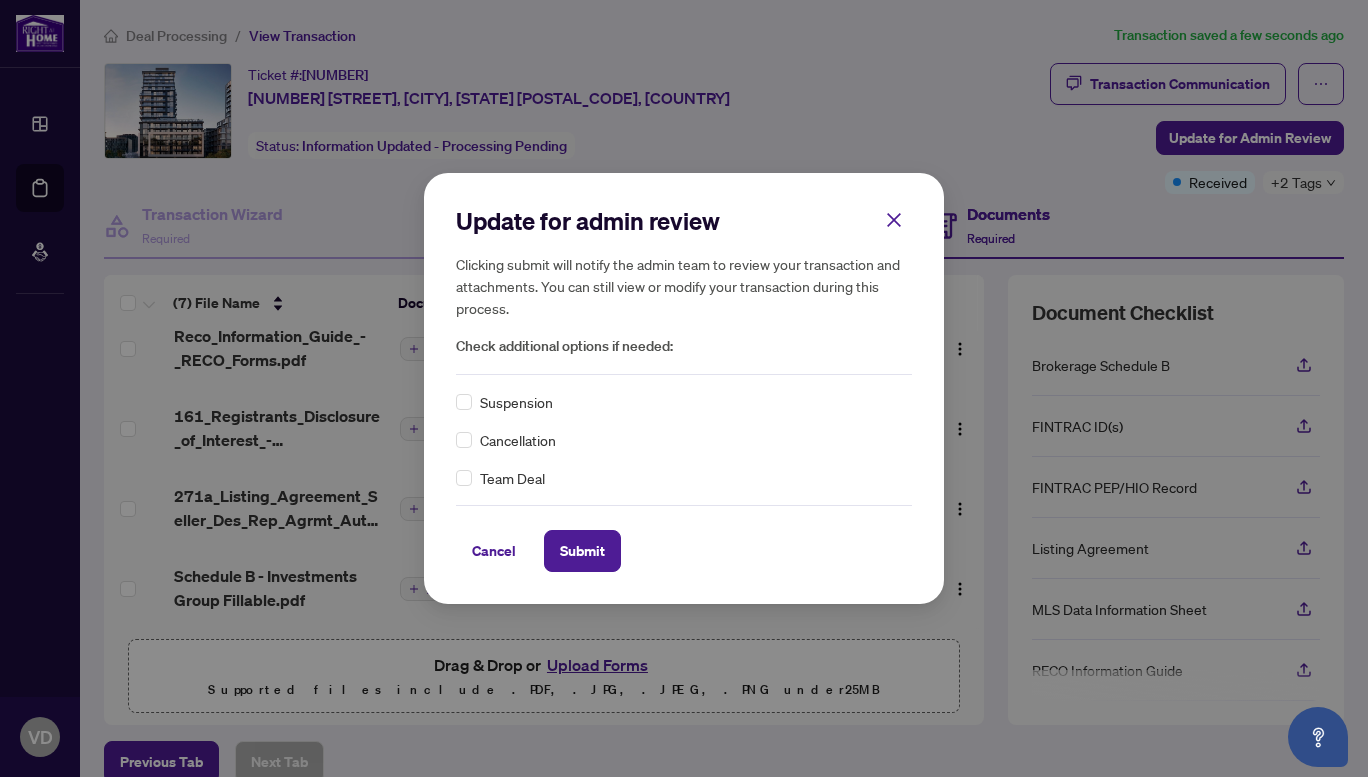 click on "Submit" at bounding box center (582, 551) 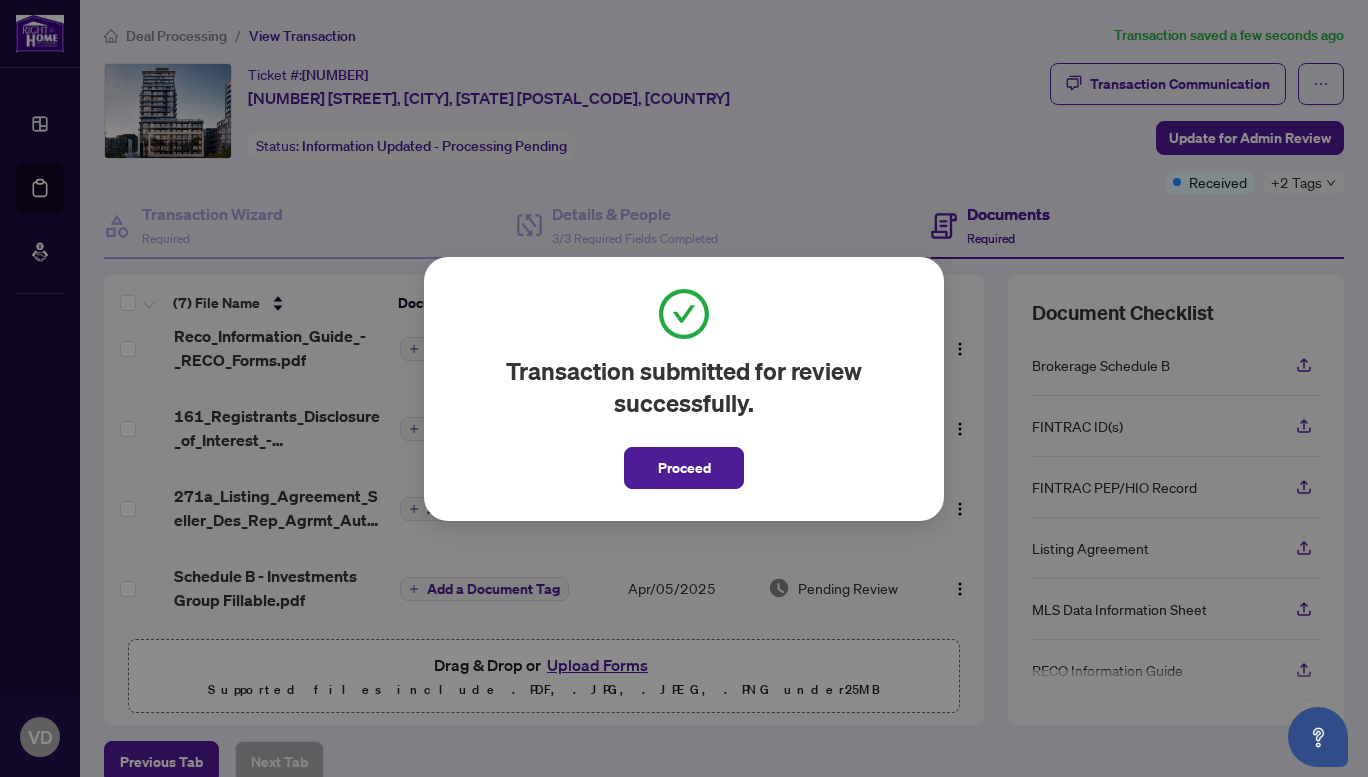 click on "Proceed" at bounding box center [684, 468] 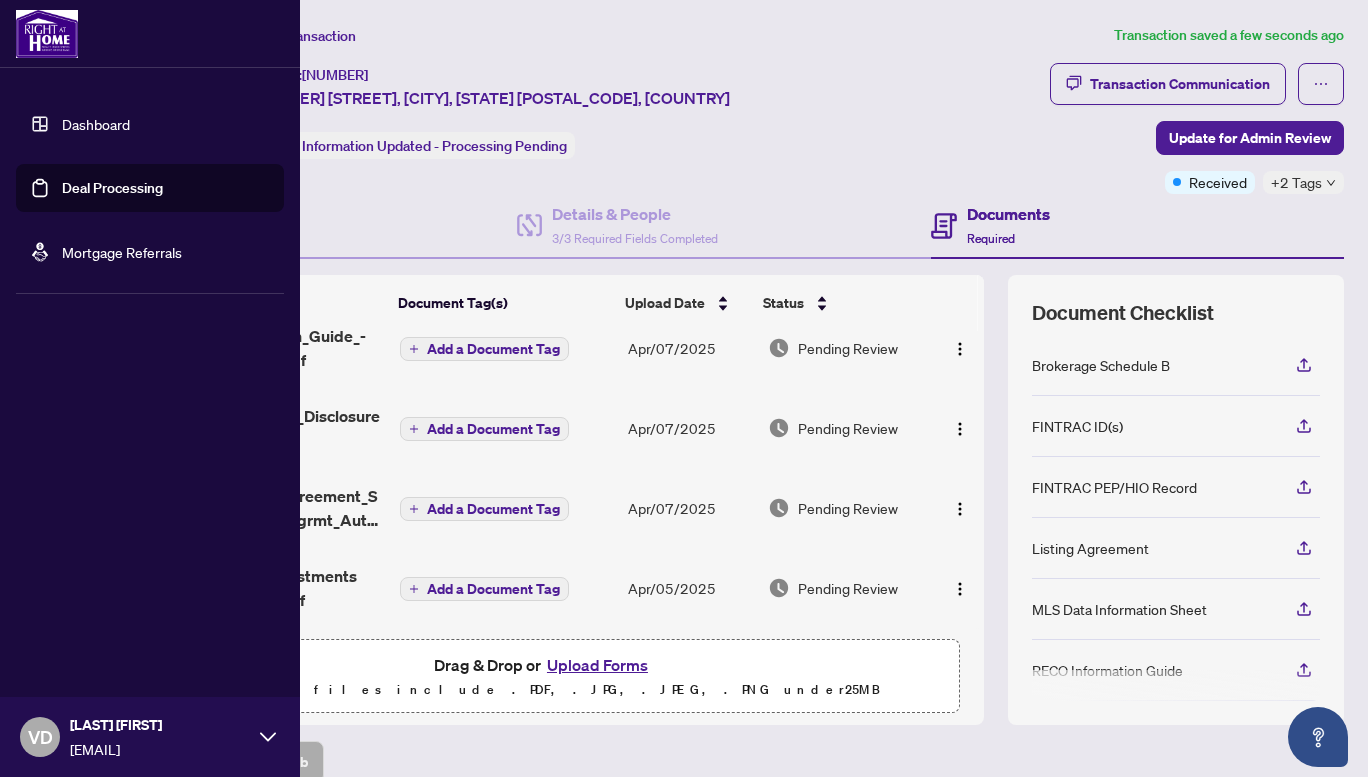 click on "Dashboard" at bounding box center (96, 124) 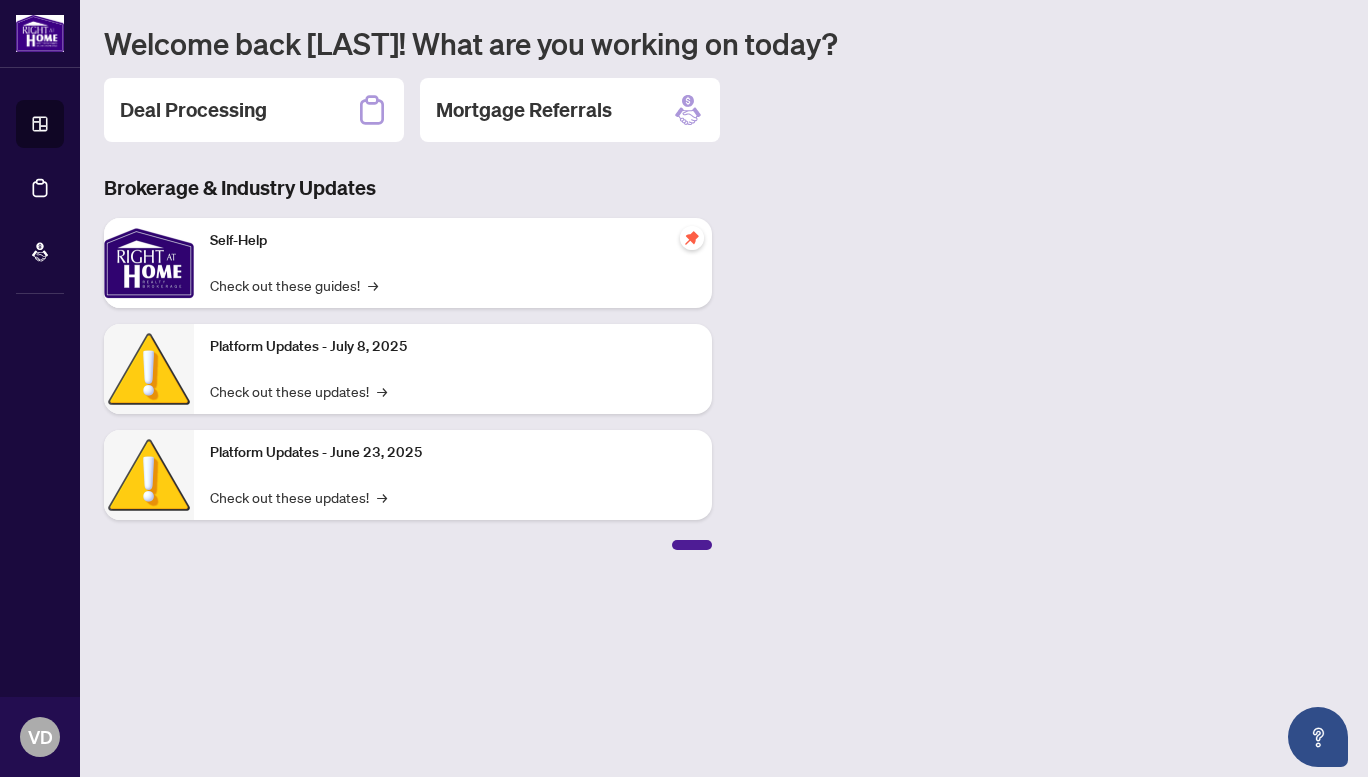 click on "Deal Processing" at bounding box center (254, 110) 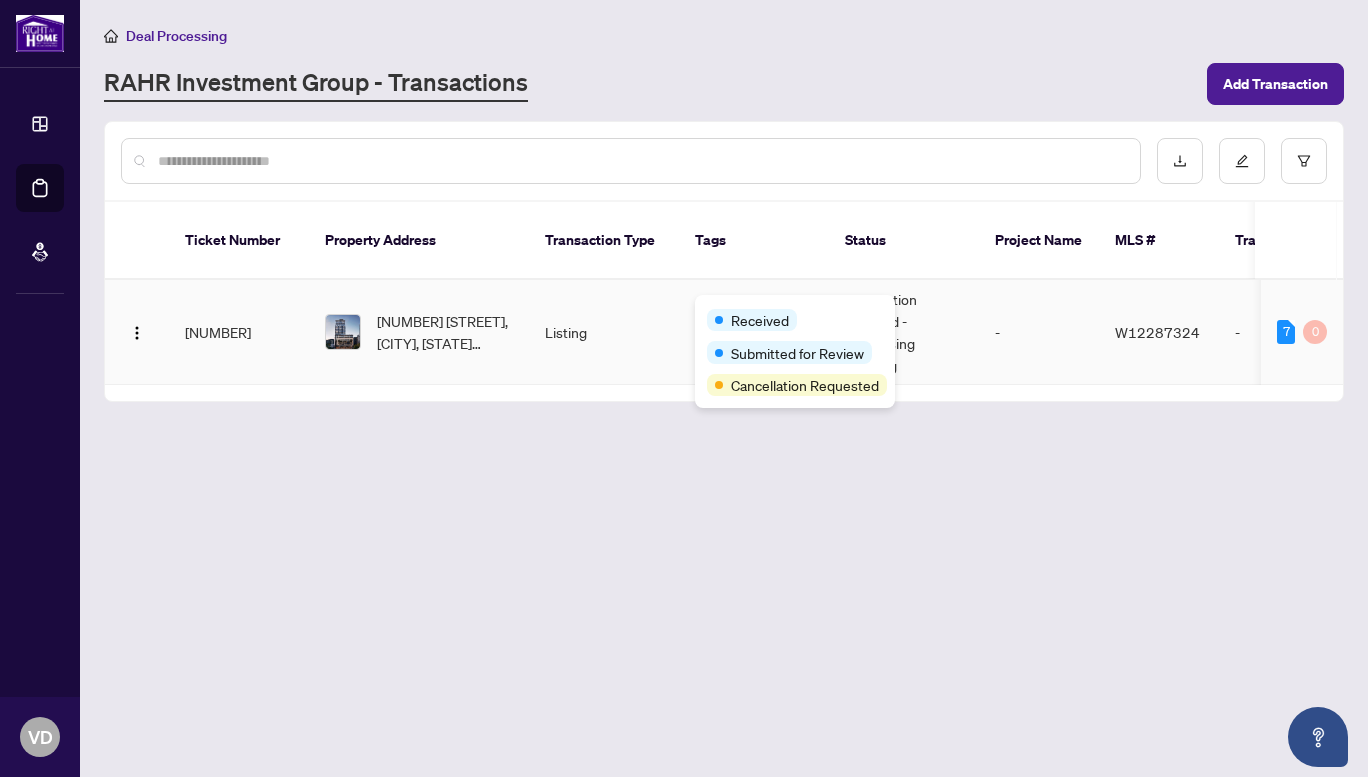 click on "Received Submitted for Review Cancellation Requested" at bounding box center (795, 351) 